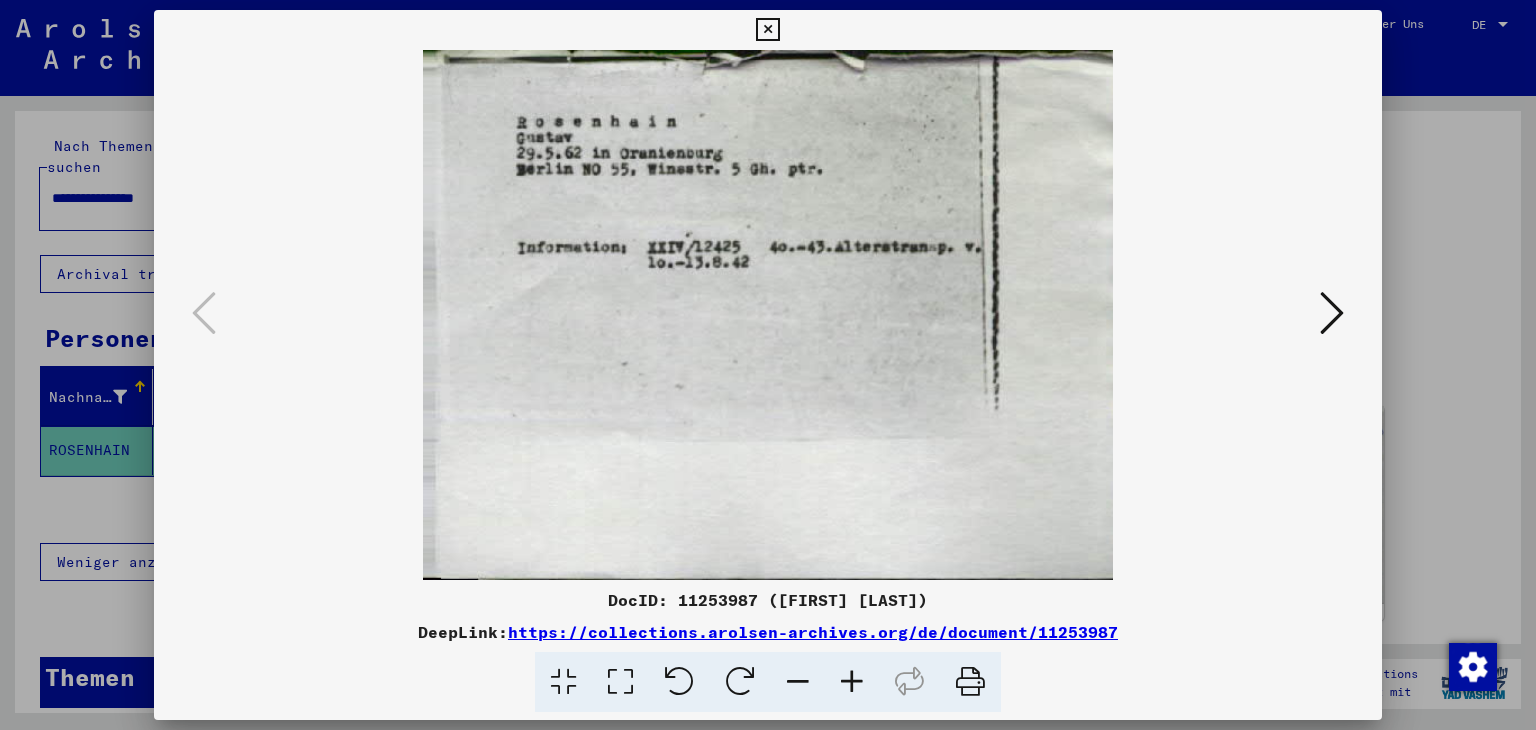 scroll, scrollTop: 0, scrollLeft: 0, axis: both 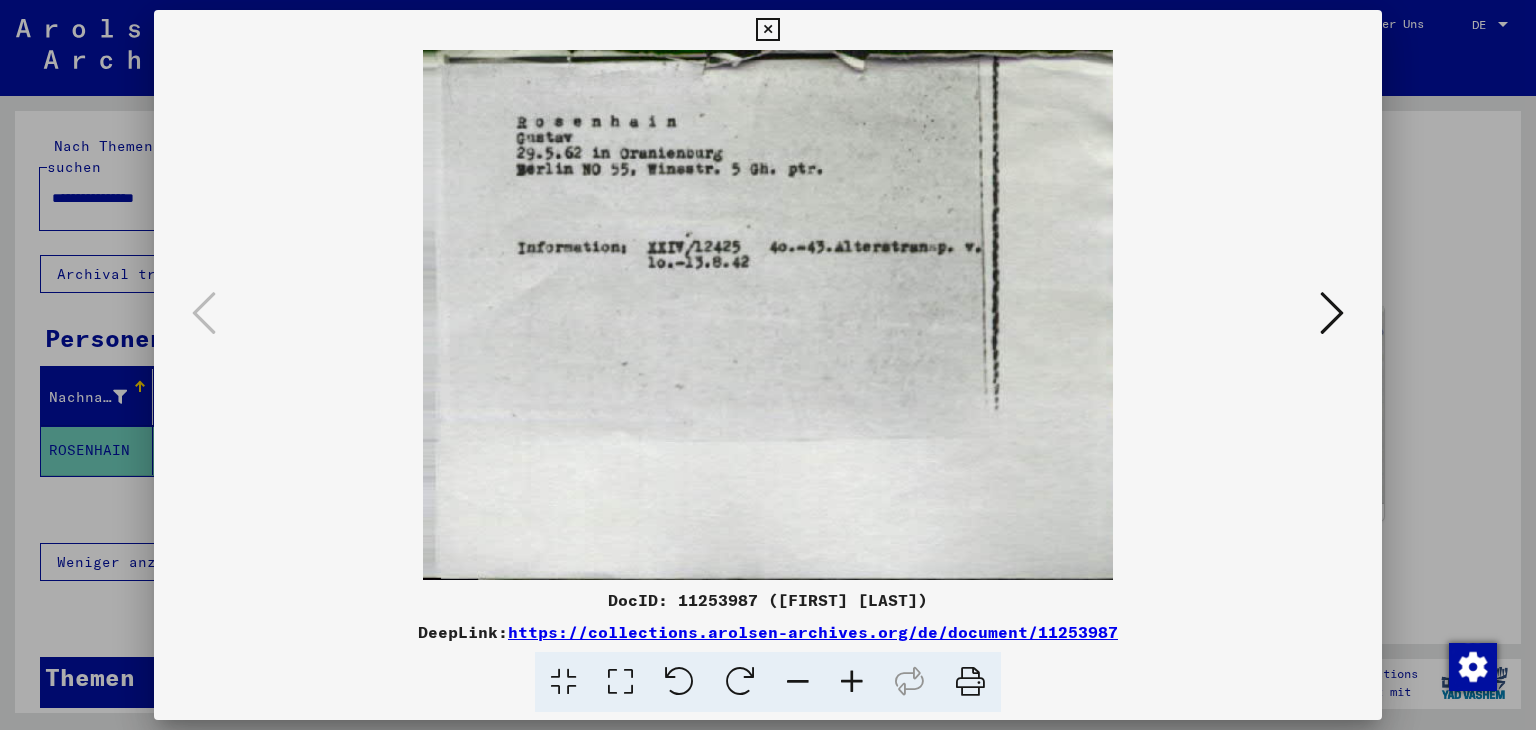 click at bounding box center [767, 30] 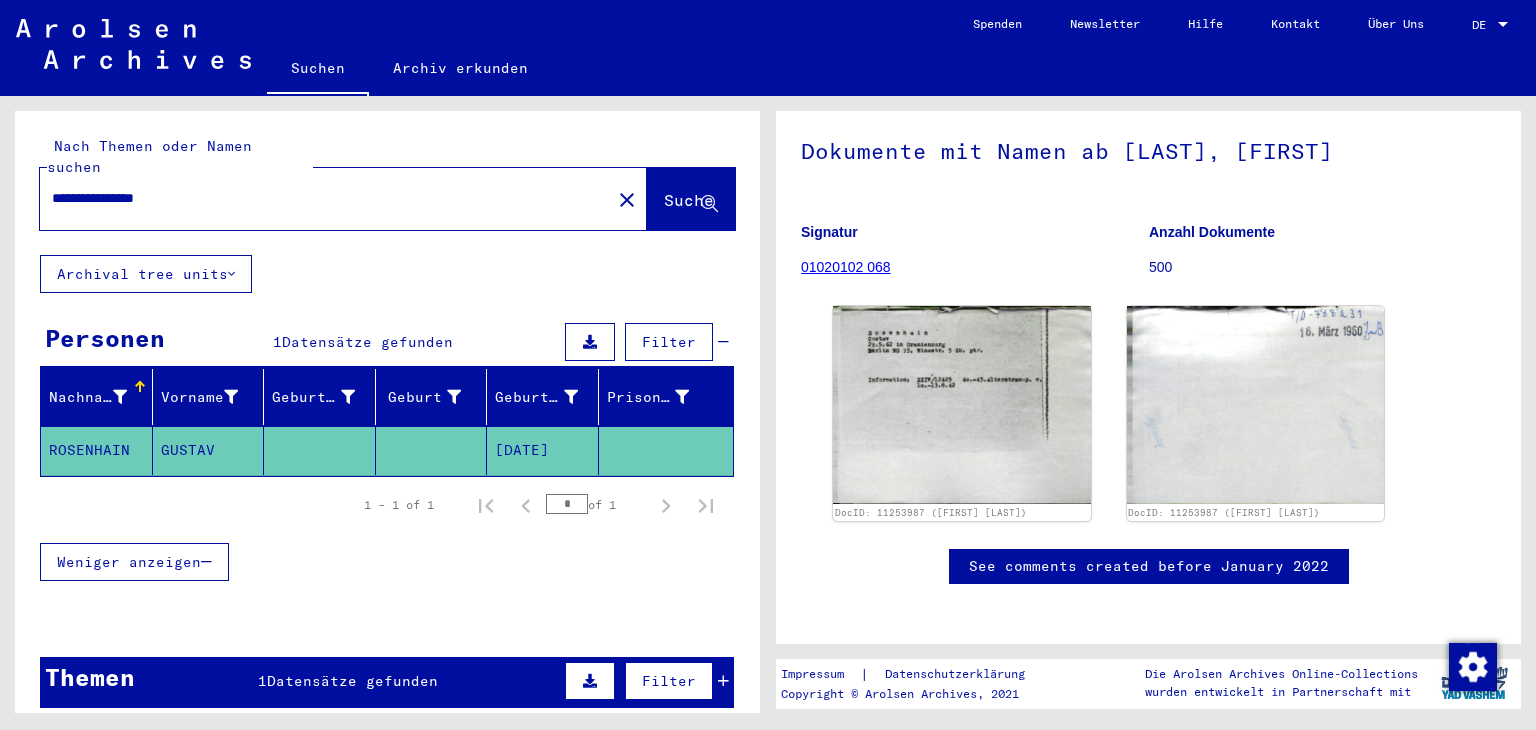 drag, startPoint x: 96, startPoint y: 179, endPoint x: 46, endPoint y: 182, distance: 50.08992 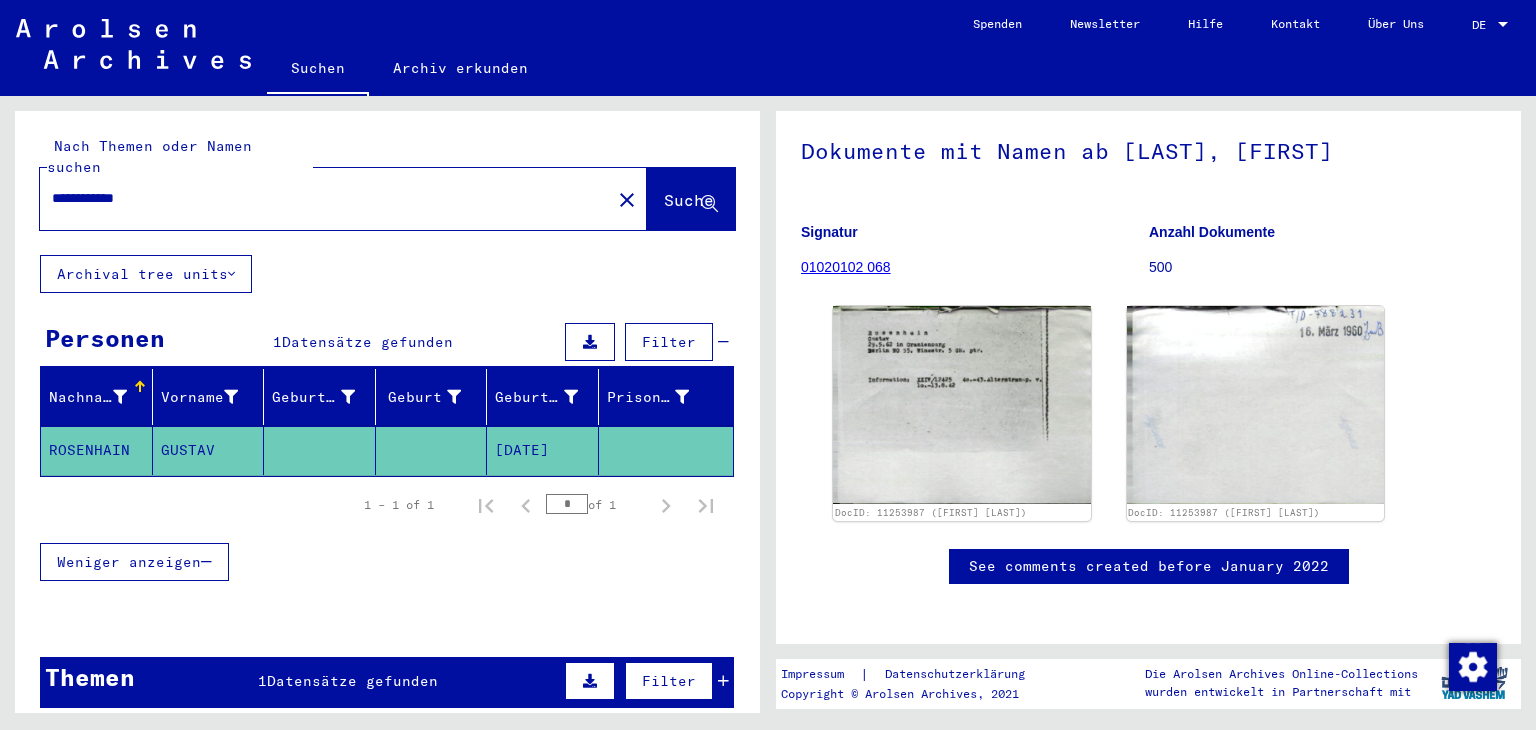 click on "**********" at bounding box center (325, 198) 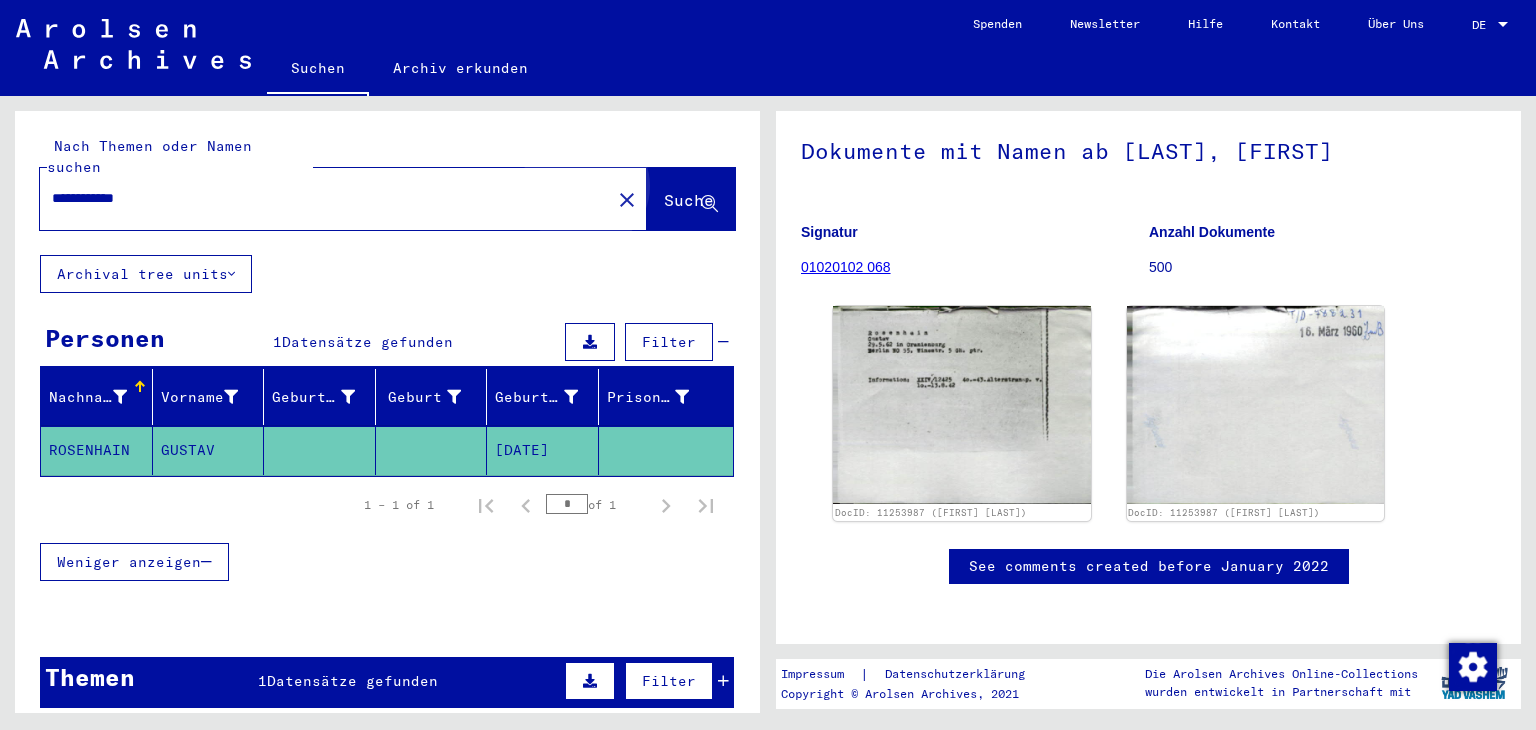 click on "Suche" 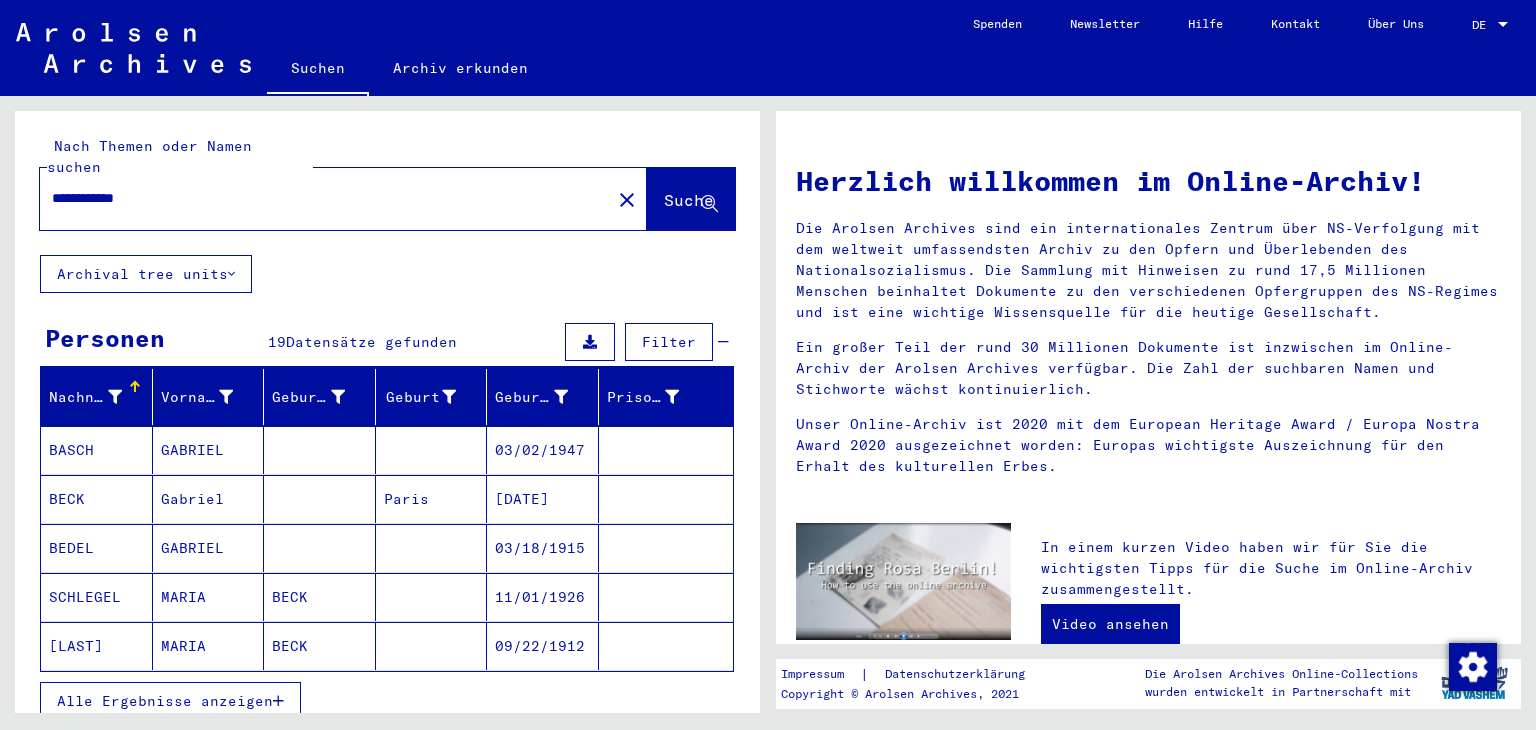 scroll, scrollTop: 100, scrollLeft: 0, axis: vertical 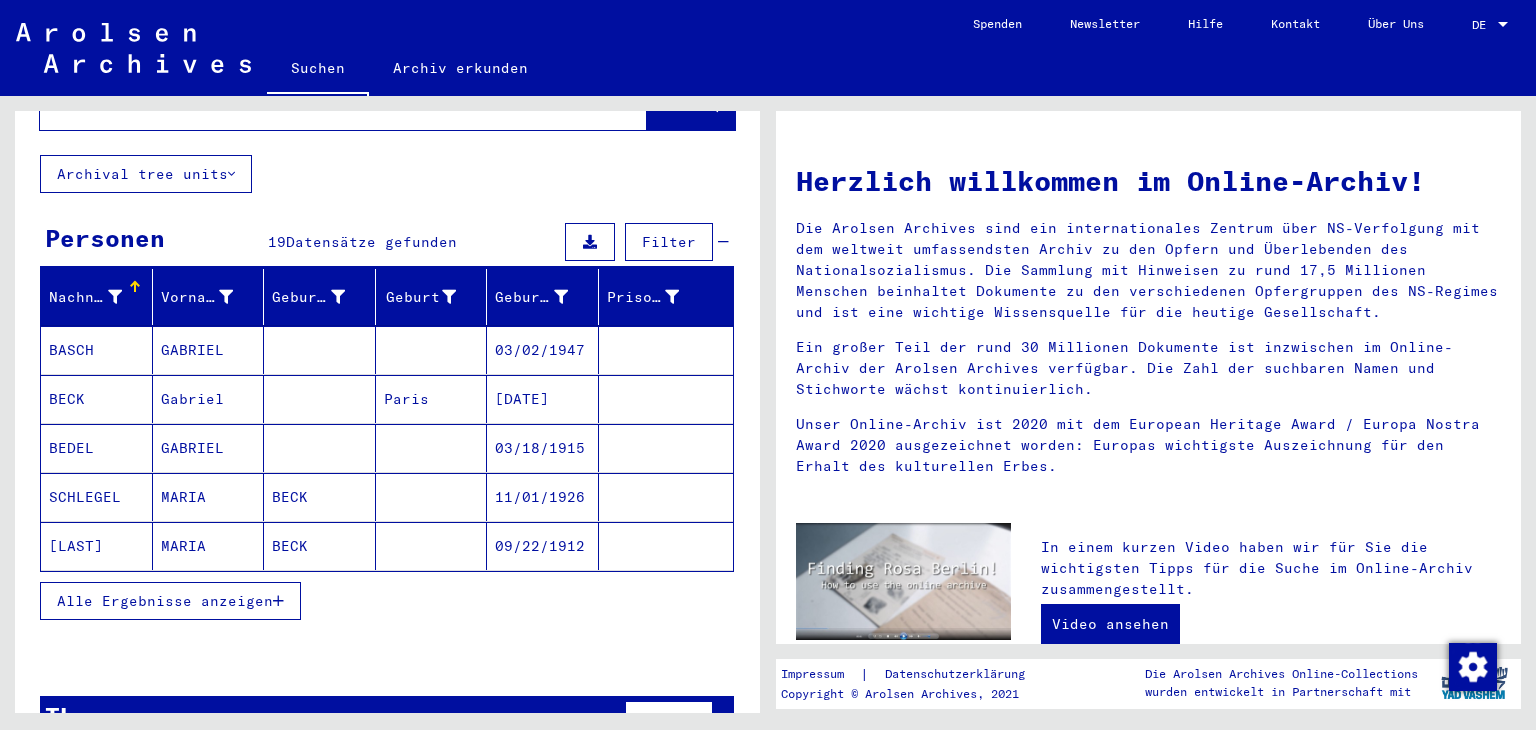click on "Alle Ergebnisse anzeigen" at bounding box center (165, 601) 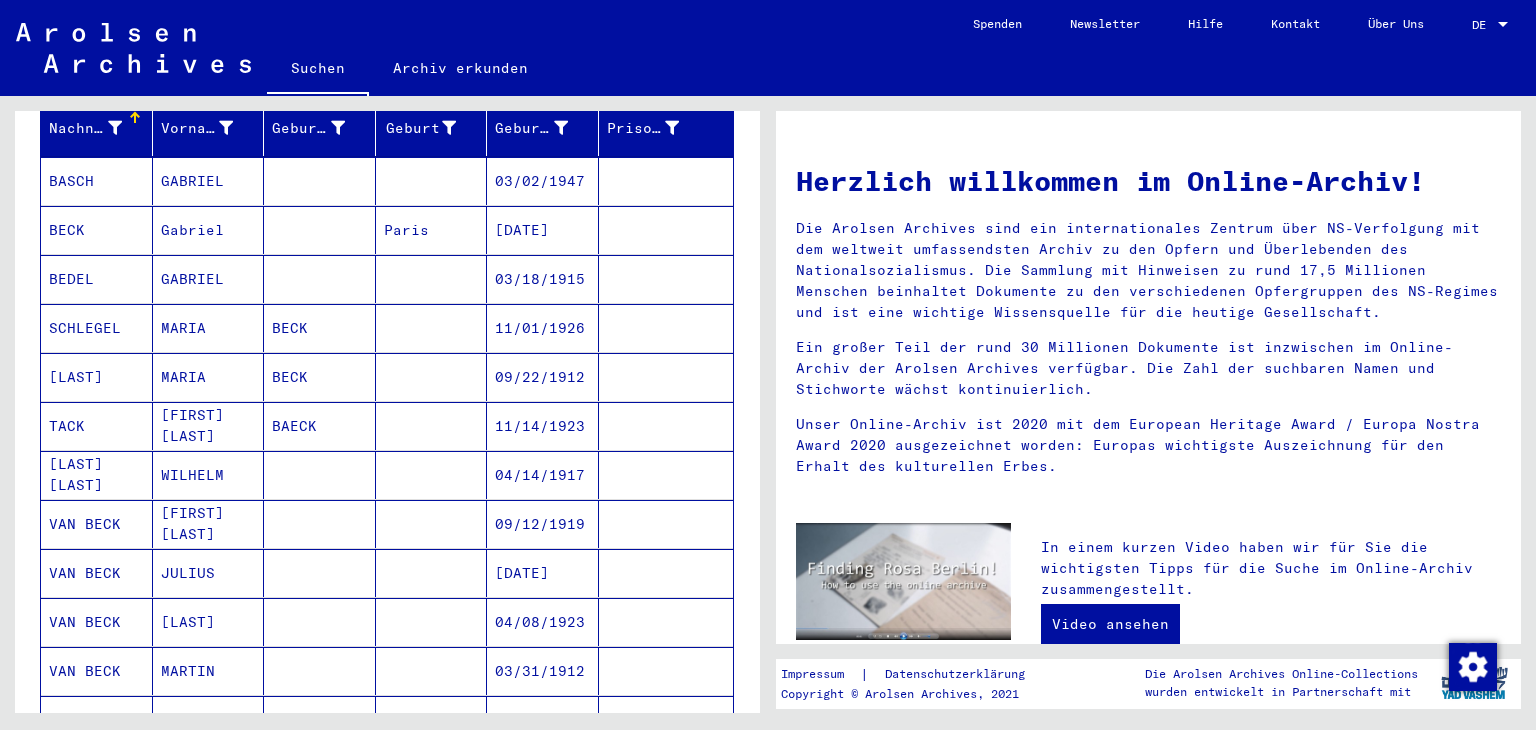 scroll, scrollTop: 268, scrollLeft: 0, axis: vertical 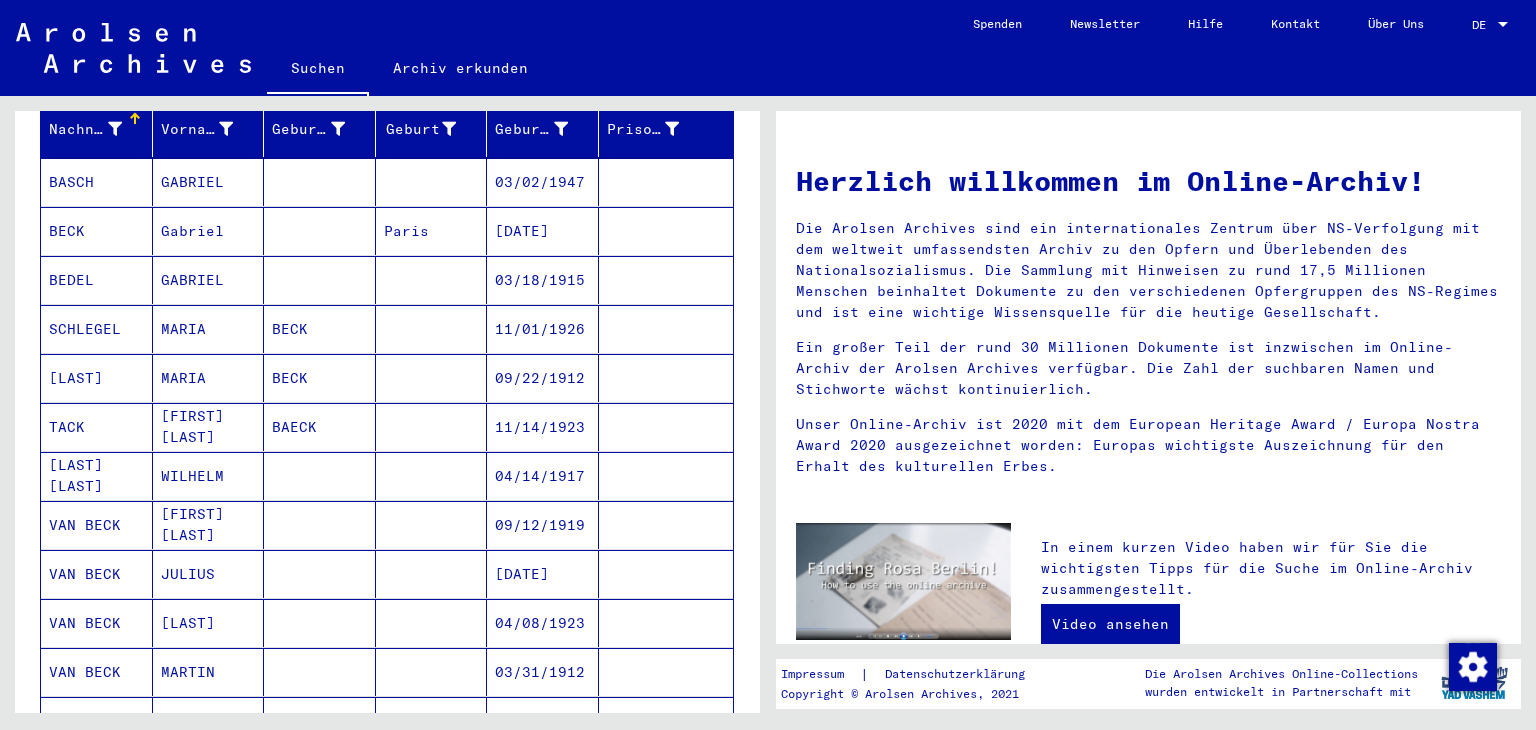 click on "[DATE]" at bounding box center (543, 280) 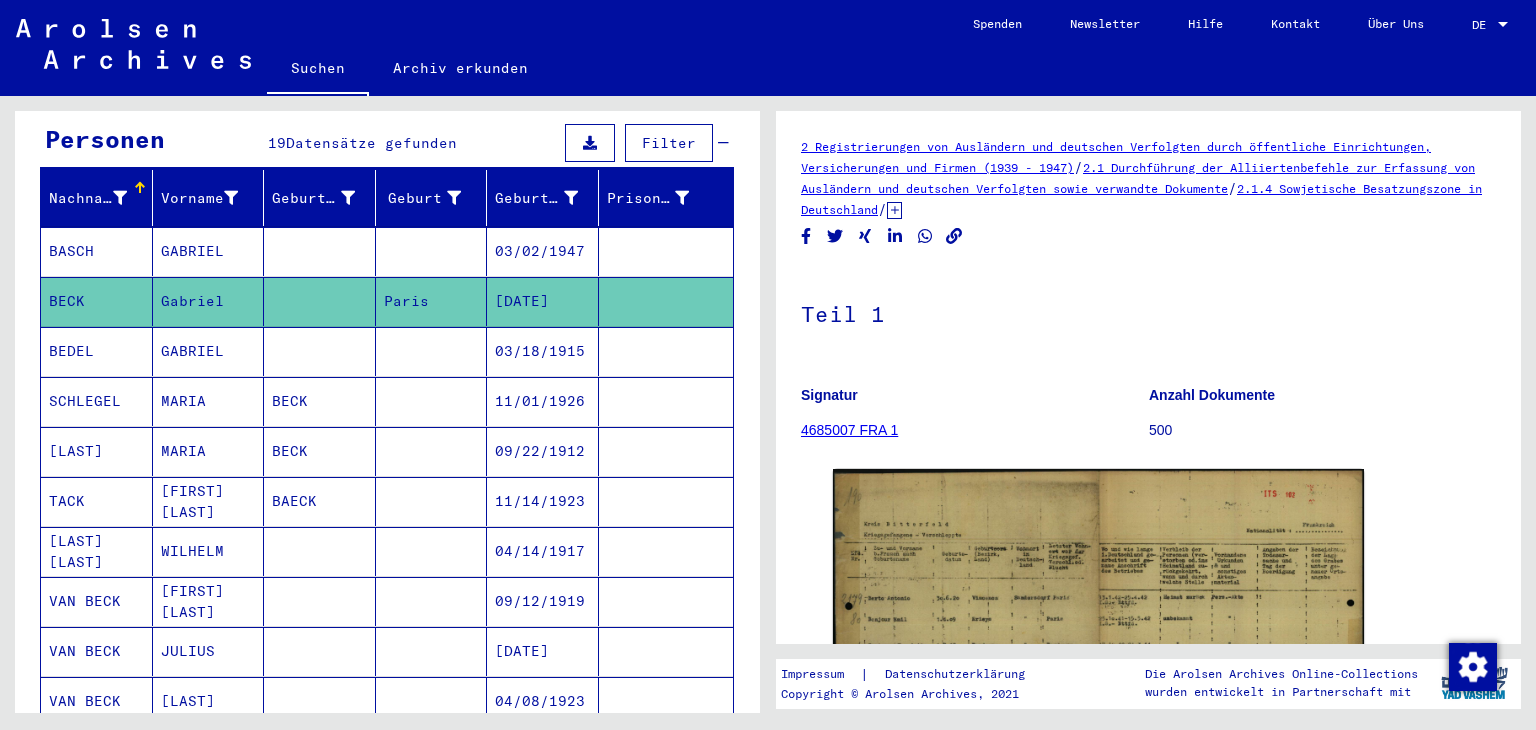 scroll, scrollTop: 68, scrollLeft: 0, axis: vertical 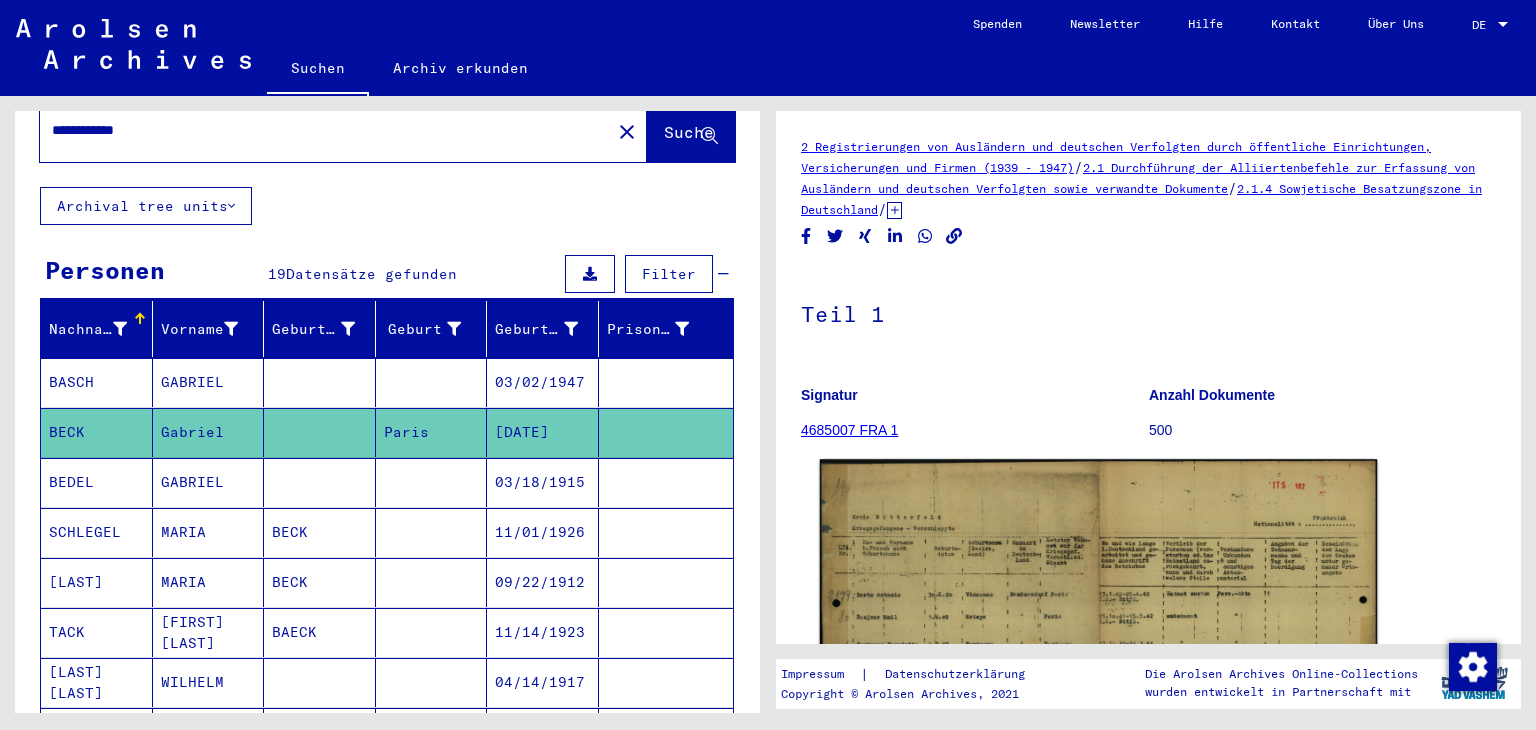 click 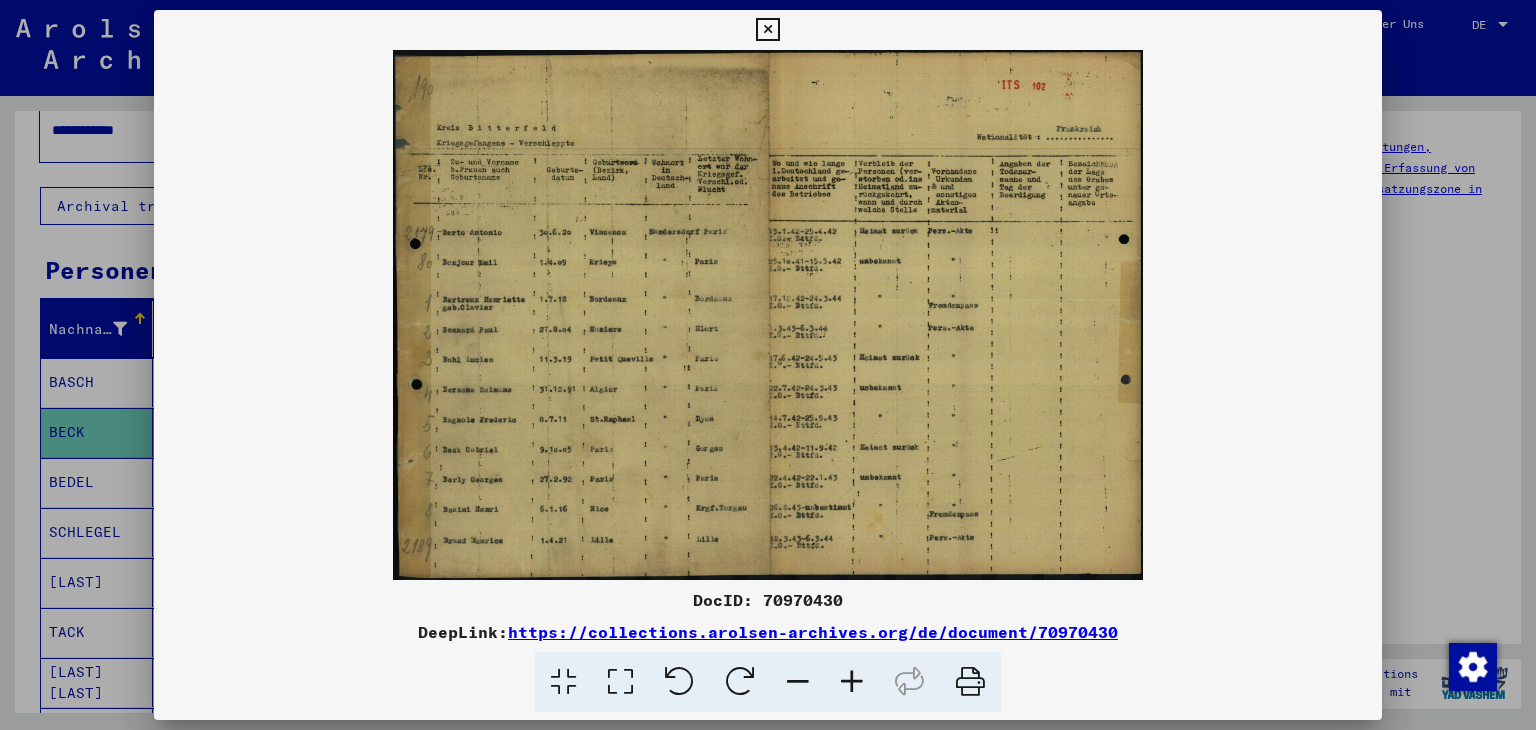 click at bounding box center [852, 682] 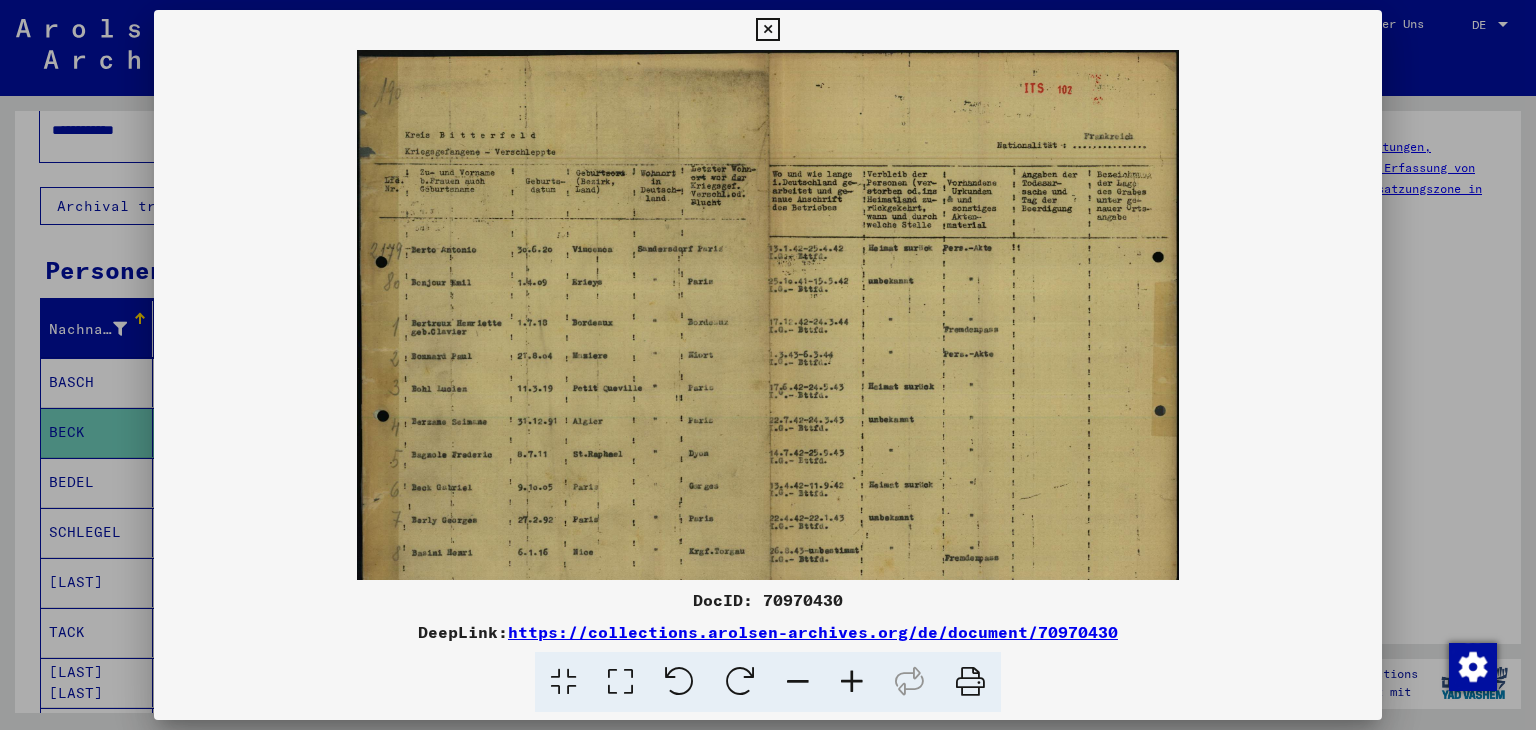 click at bounding box center [852, 682] 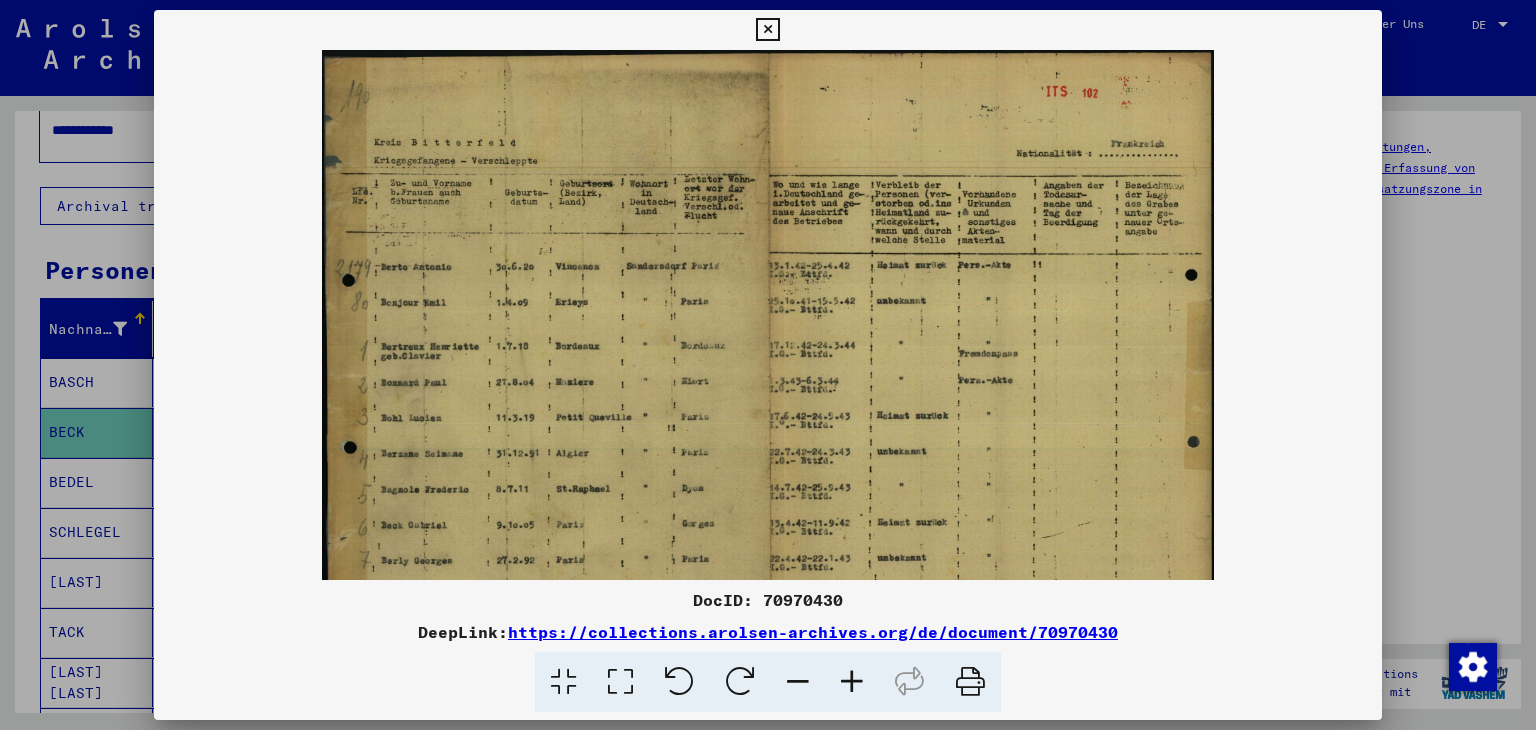 click at bounding box center (852, 682) 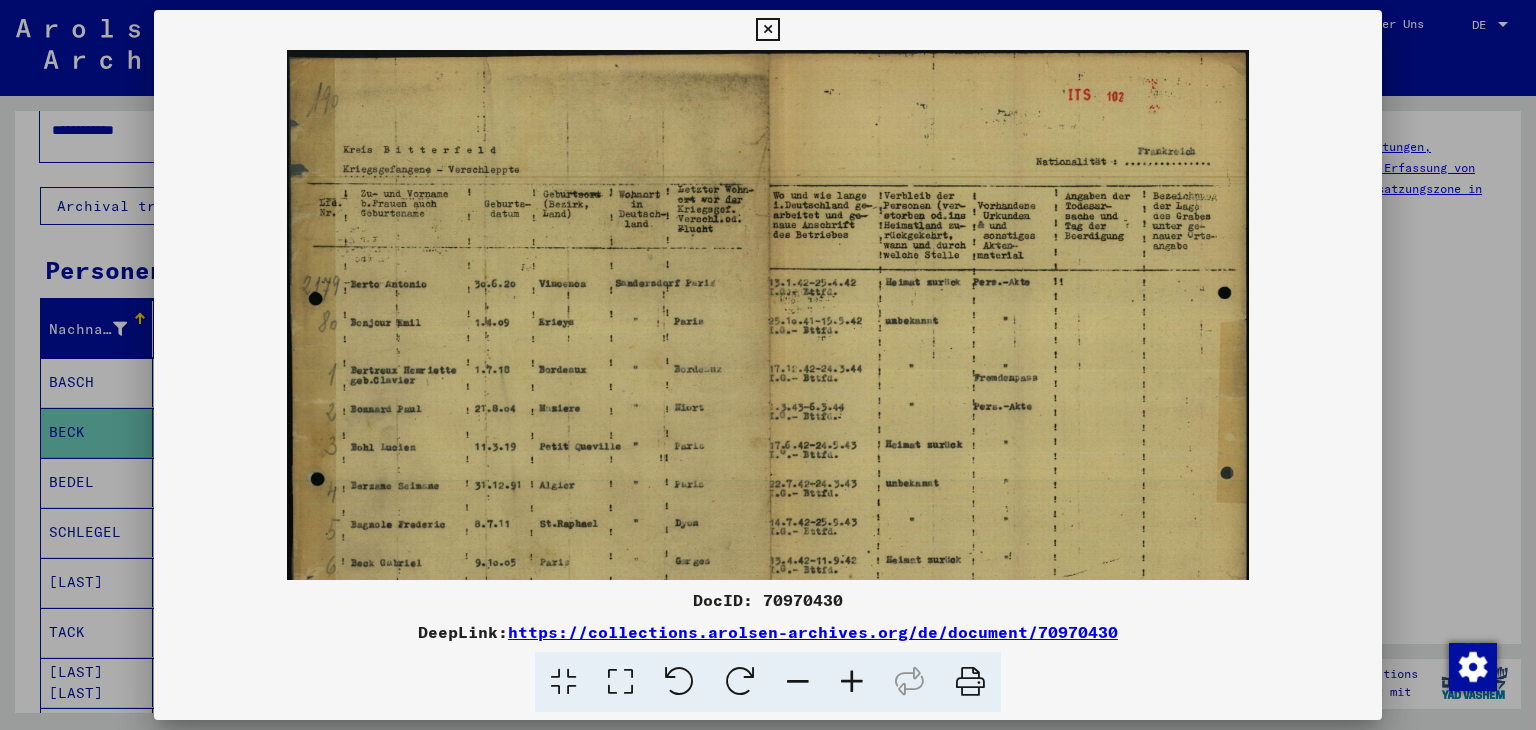 click at bounding box center (852, 682) 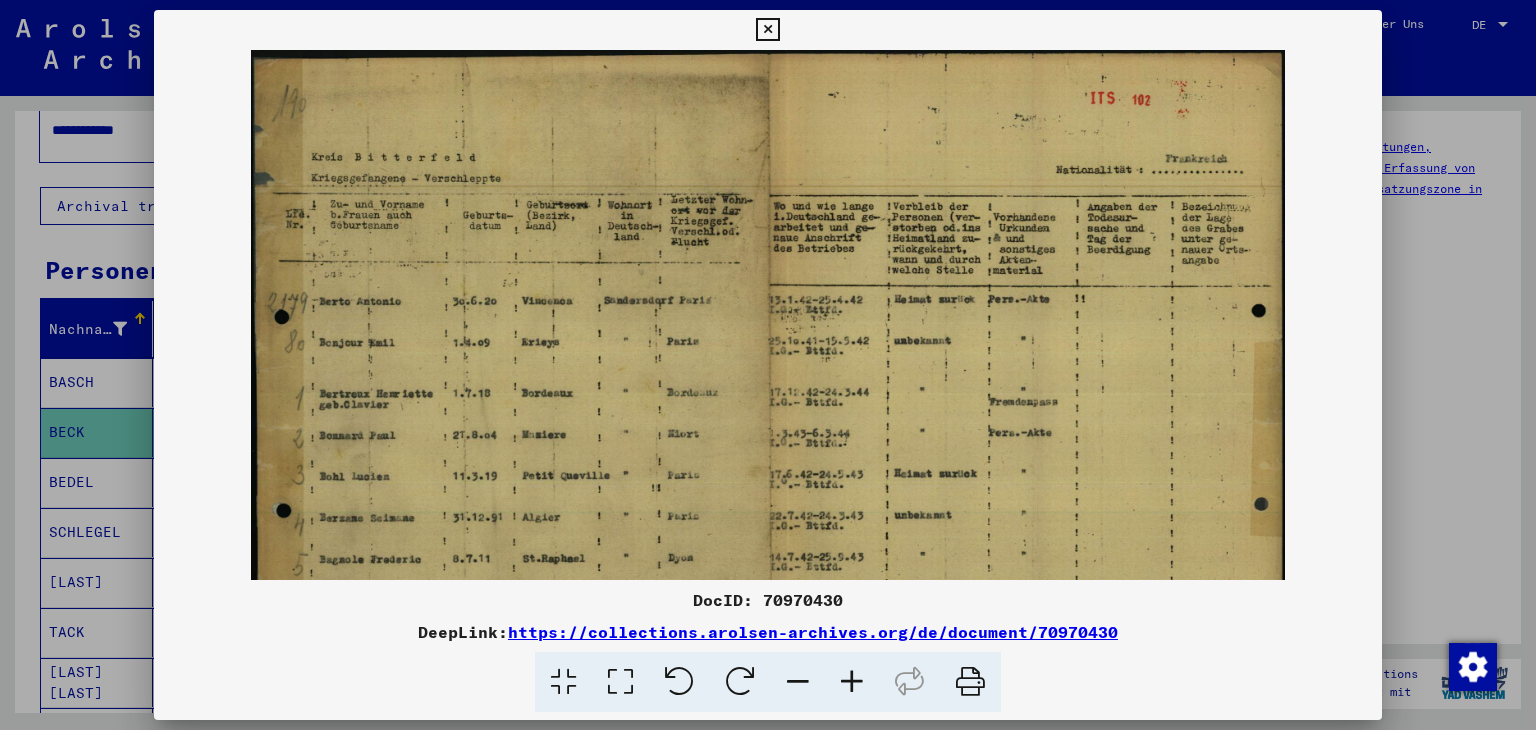 click at bounding box center (852, 682) 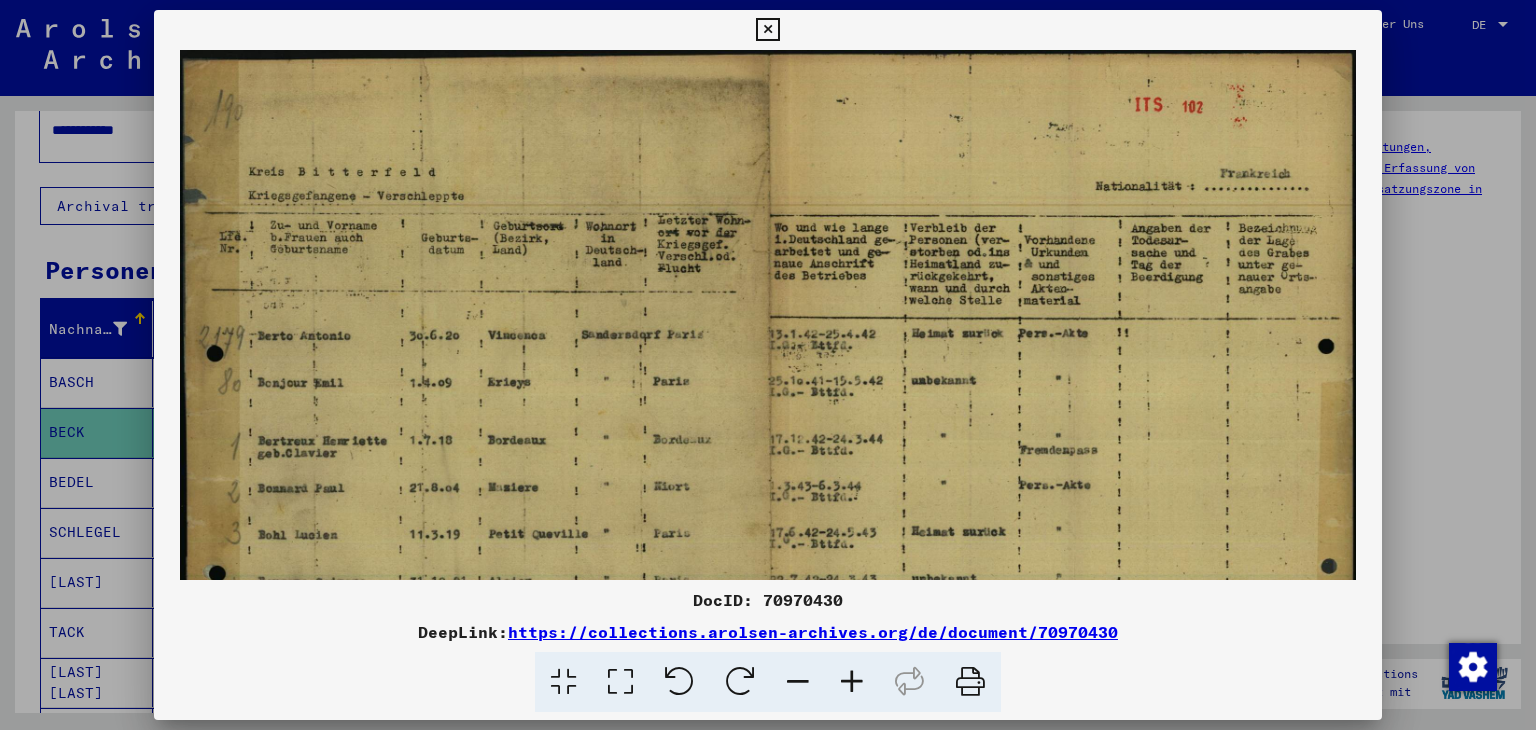 click at bounding box center (852, 682) 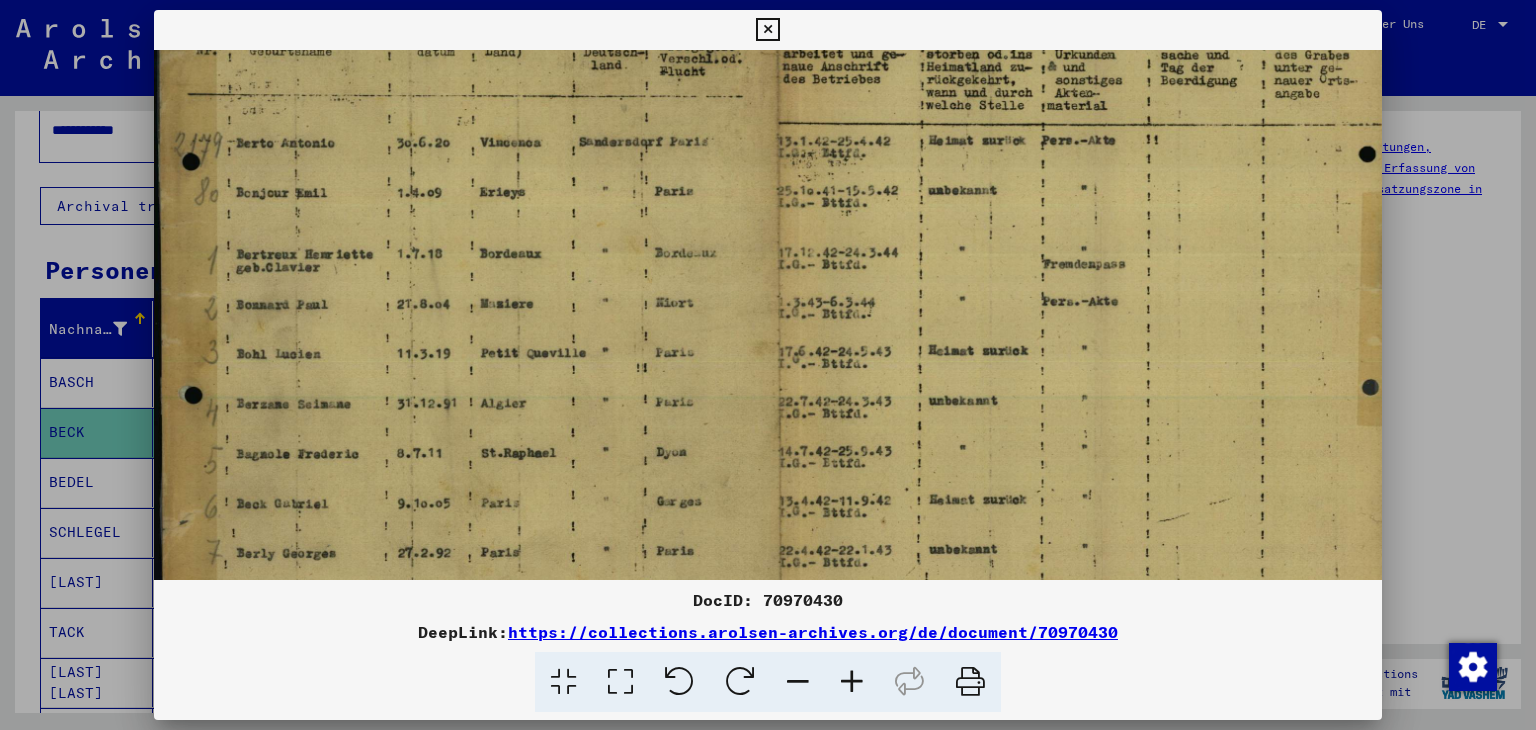 drag, startPoint x: 885, startPoint y: 466, endPoint x: 888, endPoint y: 263, distance: 203.02217 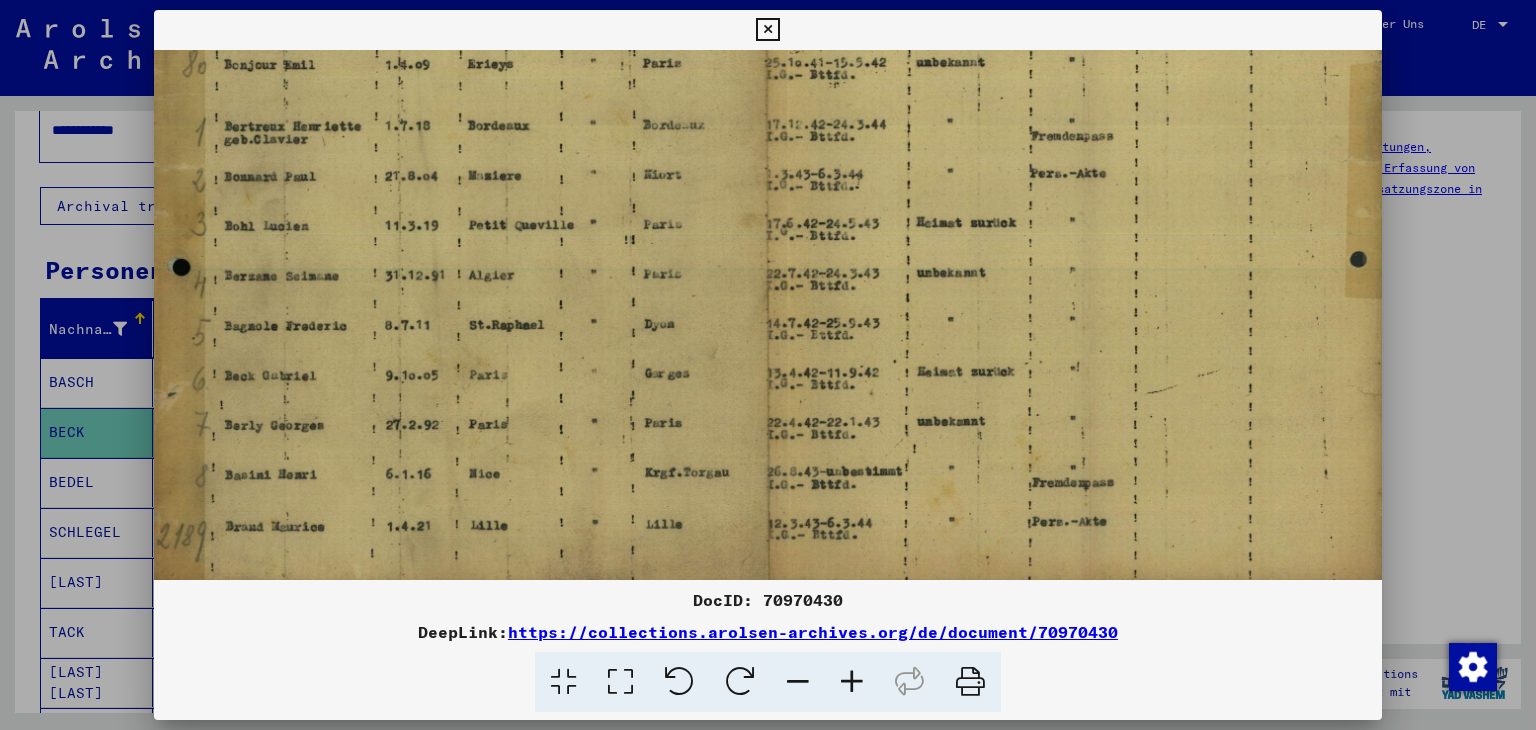 scroll, scrollTop: 349, scrollLeft: 8, axis: both 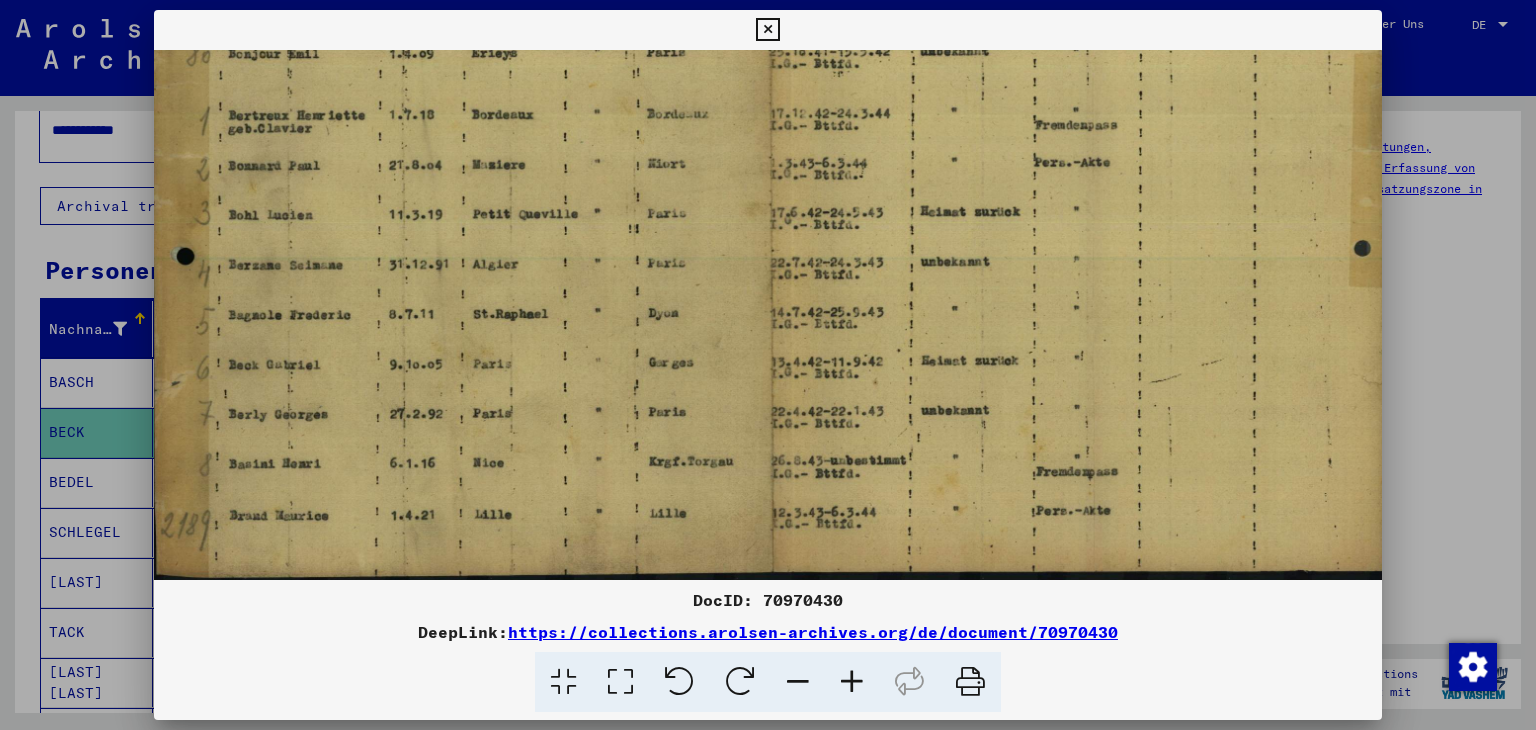 drag, startPoint x: 954, startPoint y: 425, endPoint x: 947, endPoint y: 272, distance: 153.16005 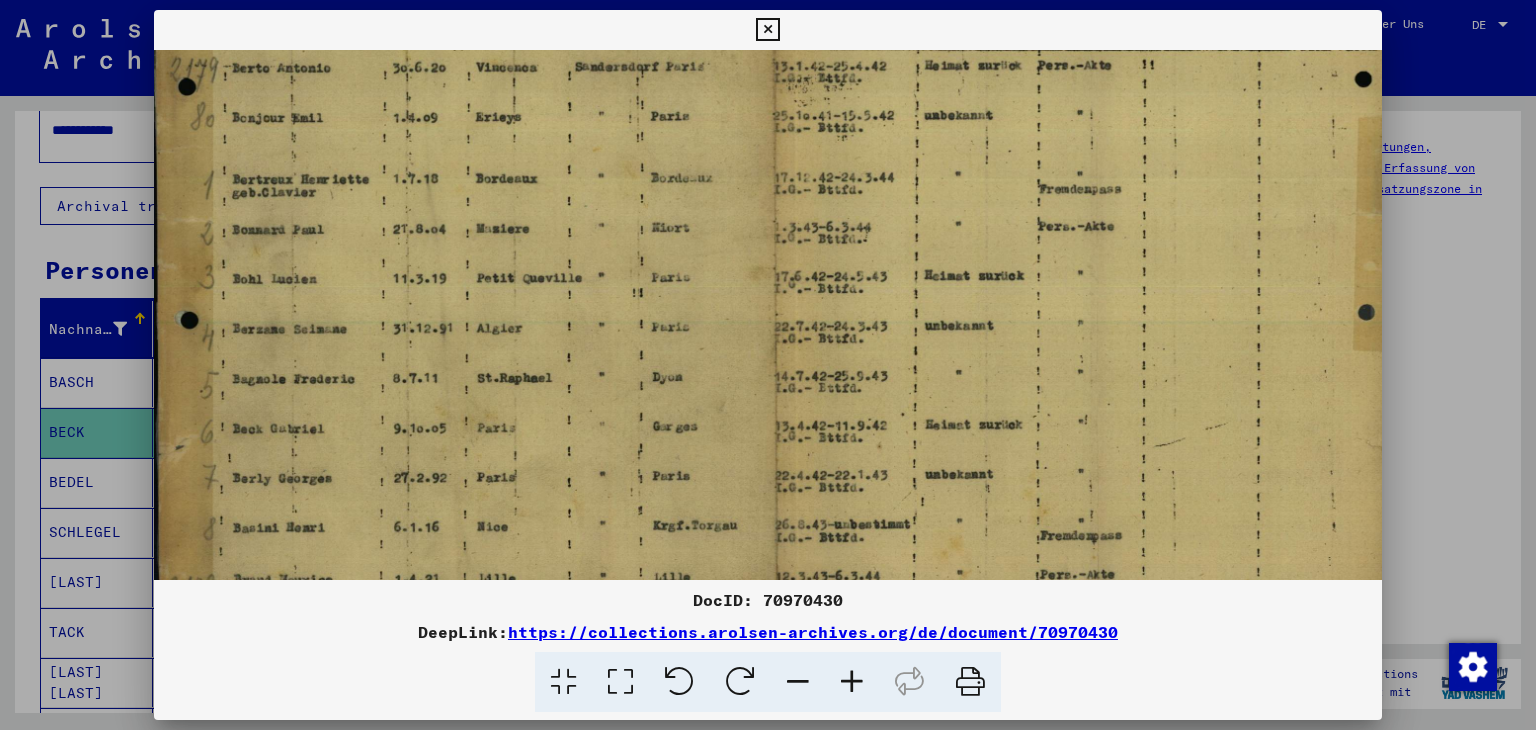 scroll, scrollTop: 291, scrollLeft: 4, axis: both 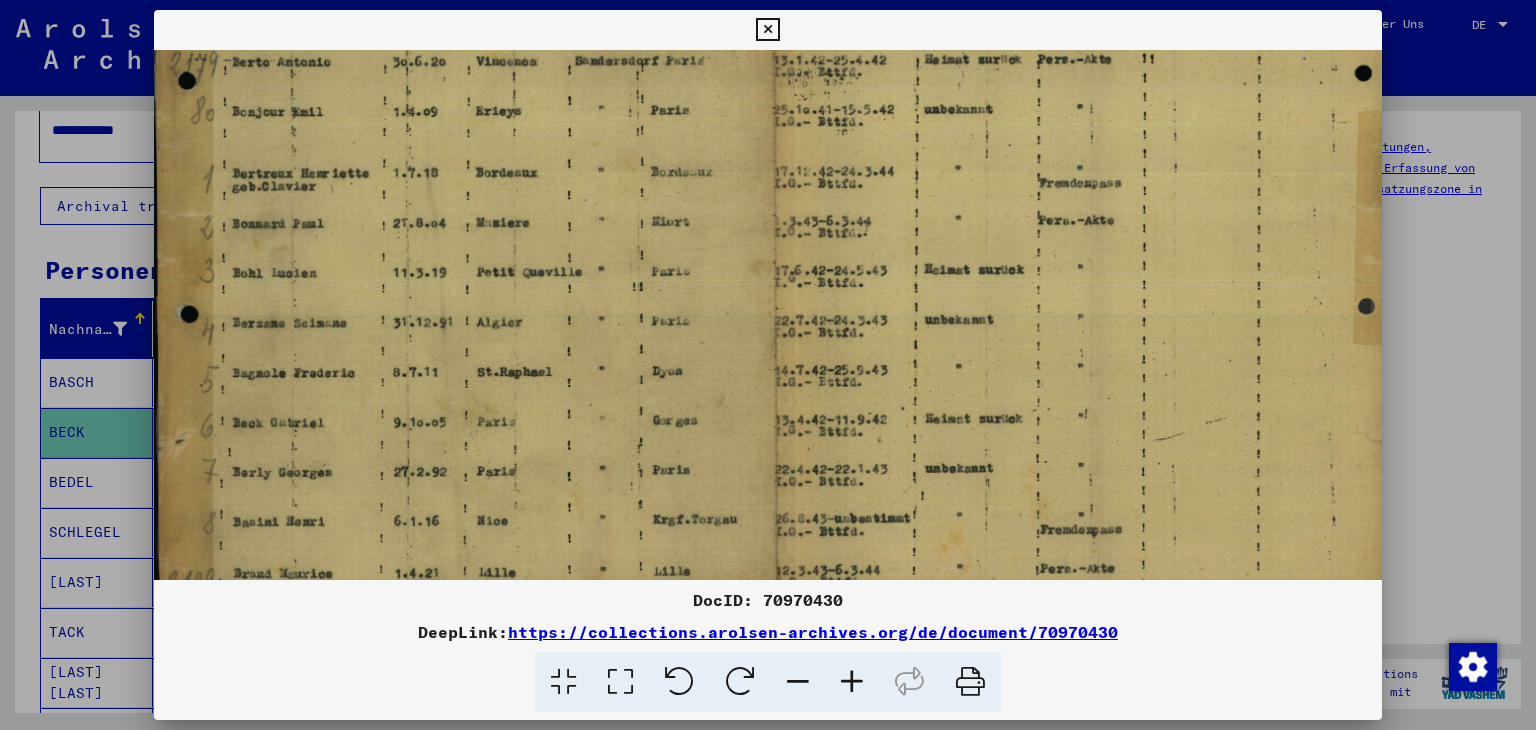 drag, startPoint x: 684, startPoint y: 229, endPoint x: 710, endPoint y: 312, distance: 86.977005 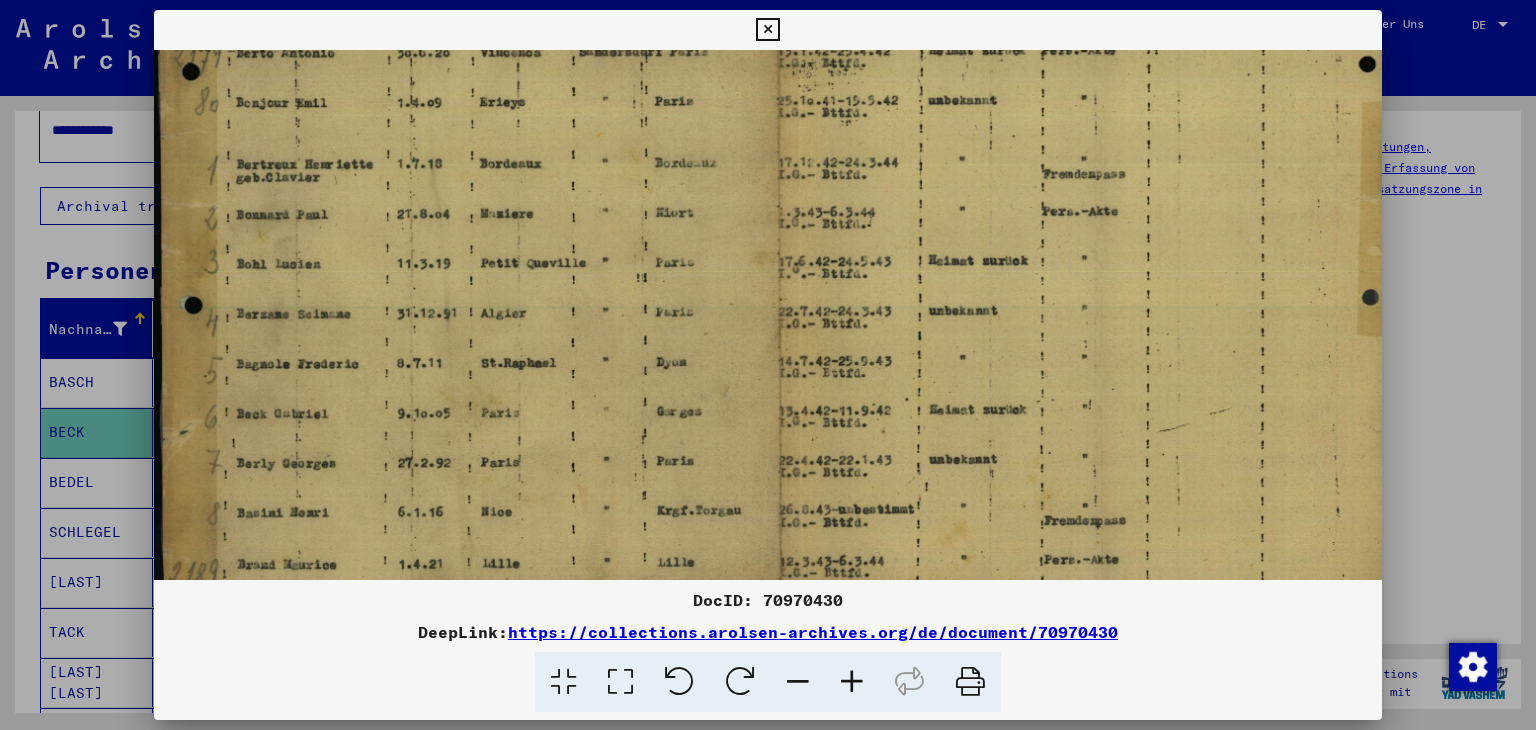 scroll, scrollTop: 349, scrollLeft: 0, axis: vertical 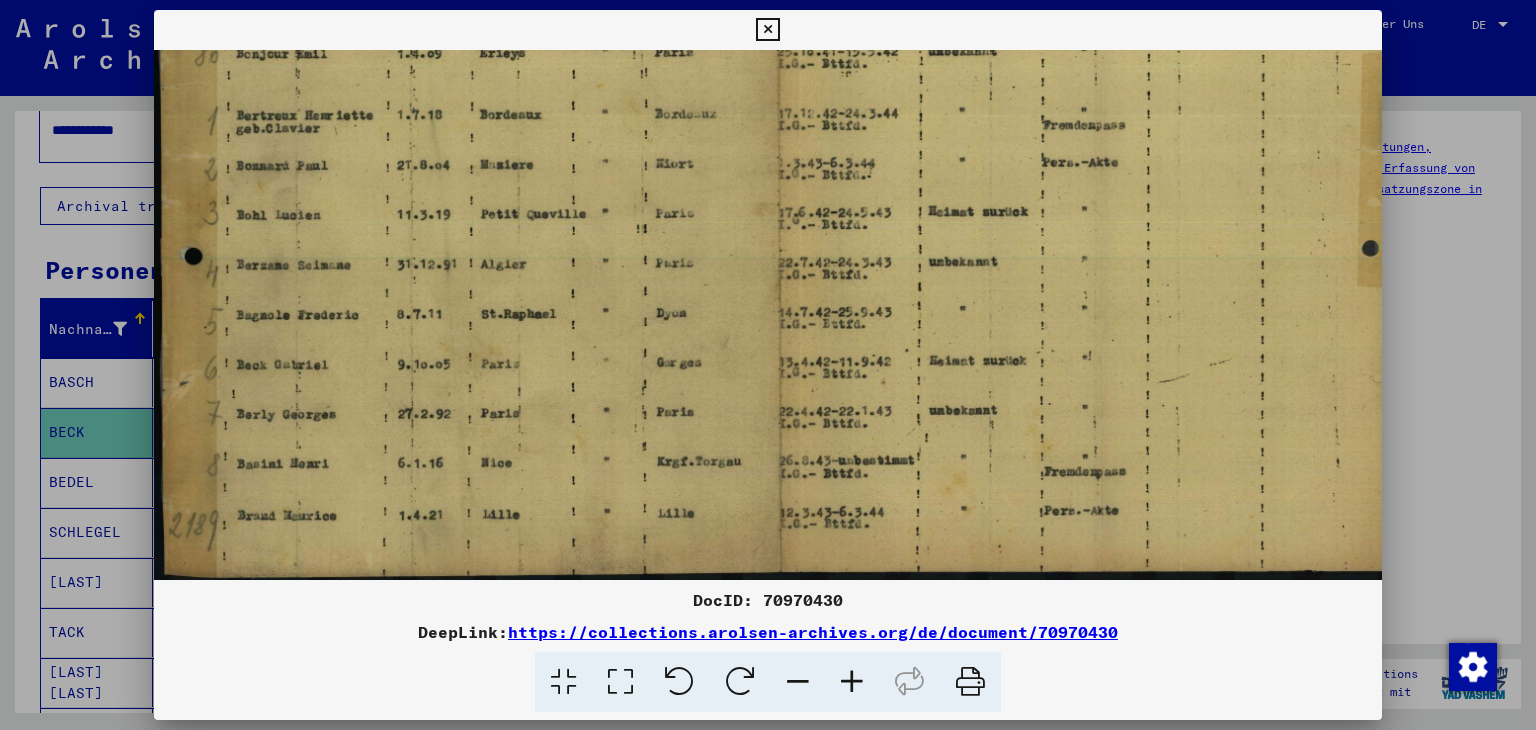 drag, startPoint x: 1032, startPoint y: 343, endPoint x: 1108, endPoint y: 128, distance: 228.03728 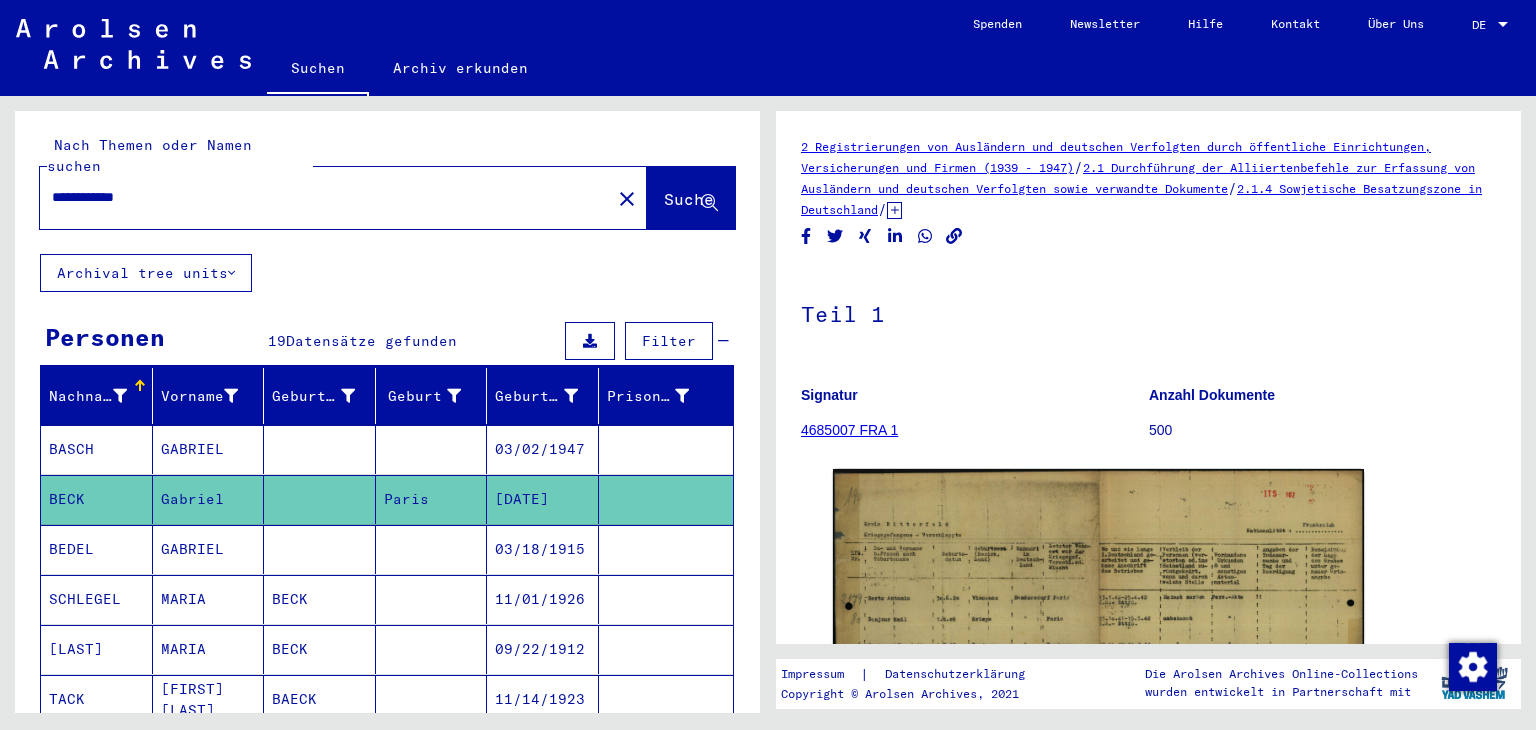 scroll, scrollTop: 0, scrollLeft: 0, axis: both 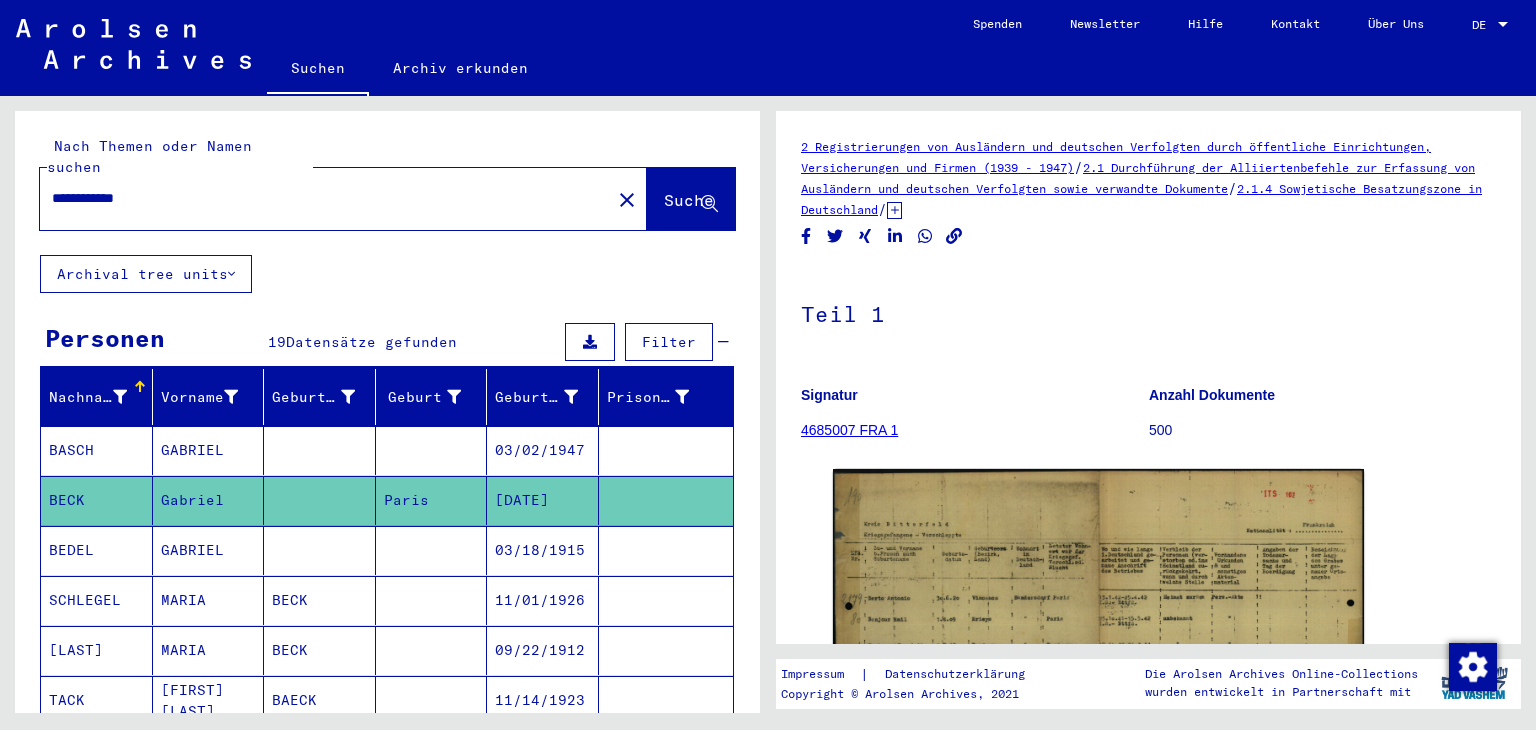 drag, startPoint x: 113, startPoint y: 177, endPoint x: 30, endPoint y: 174, distance: 83.0542 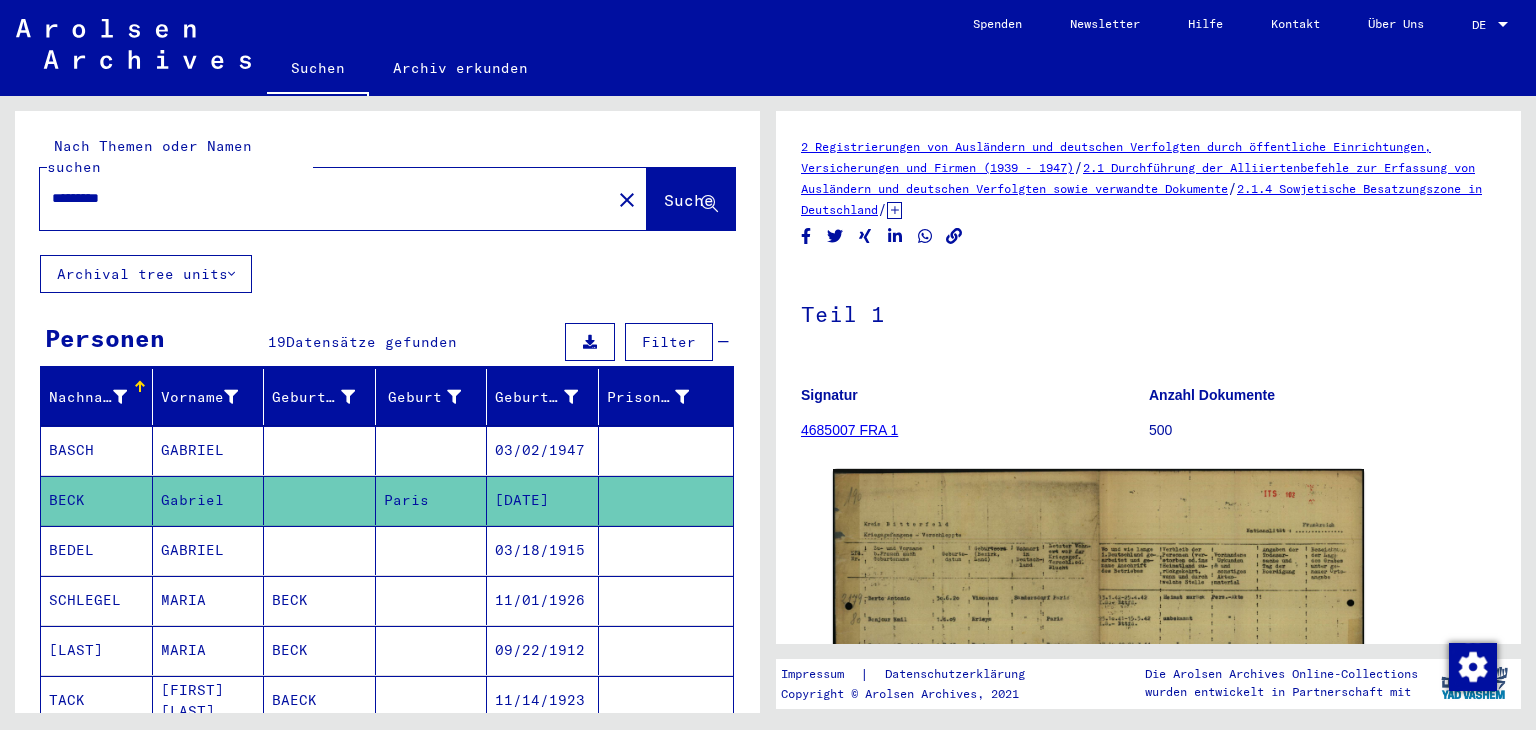 type on "*********" 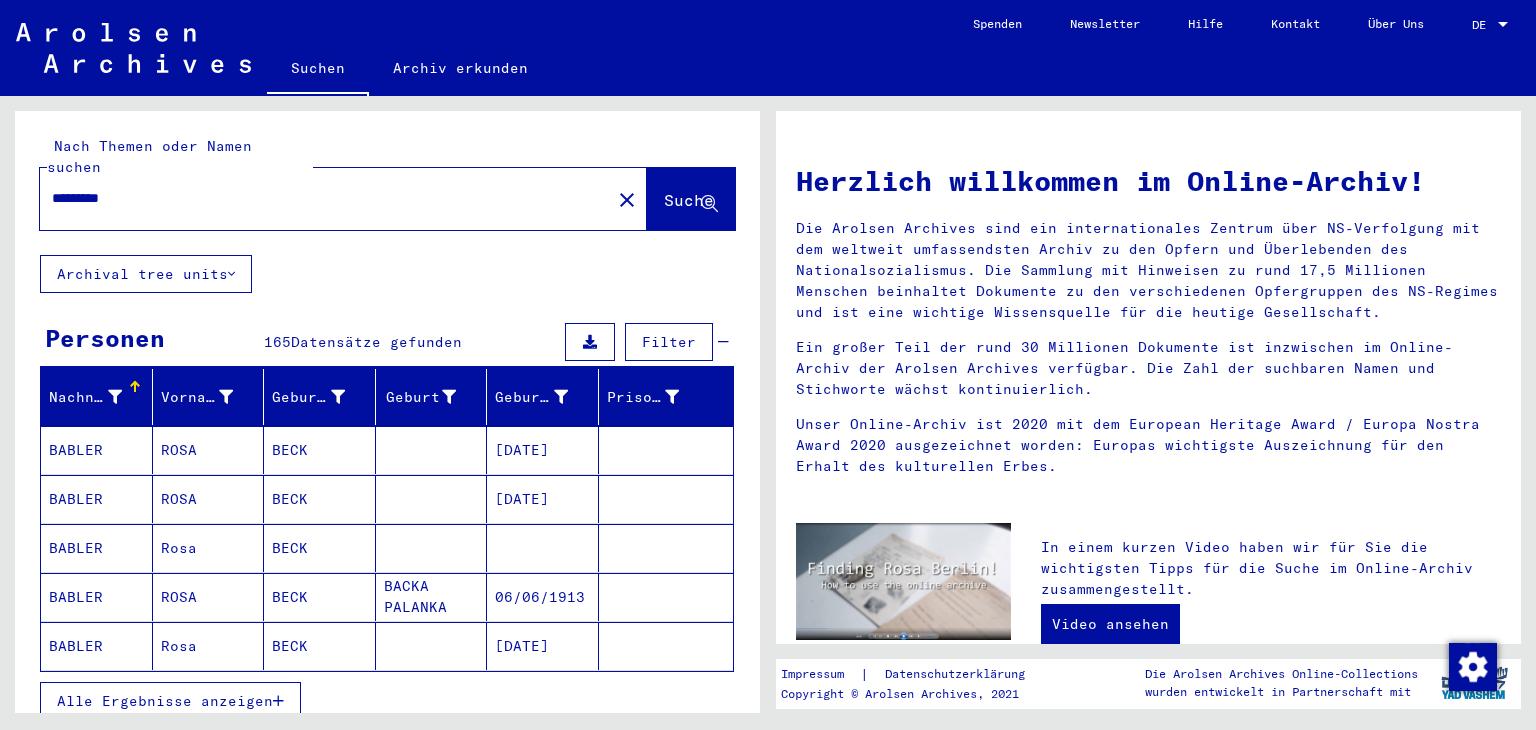 click on "Alle Ergebnisse anzeigen" at bounding box center [165, 701] 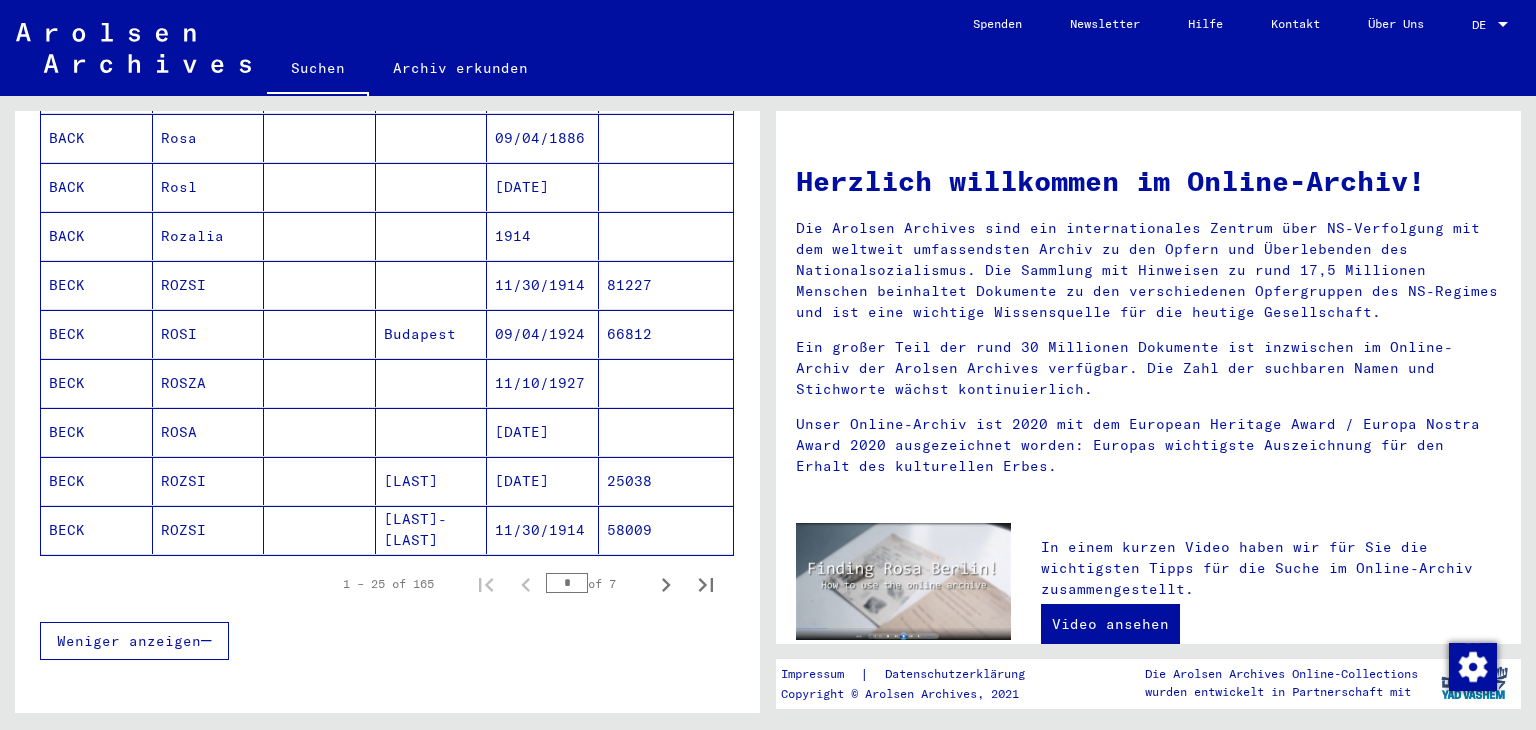 scroll, scrollTop: 1100, scrollLeft: 0, axis: vertical 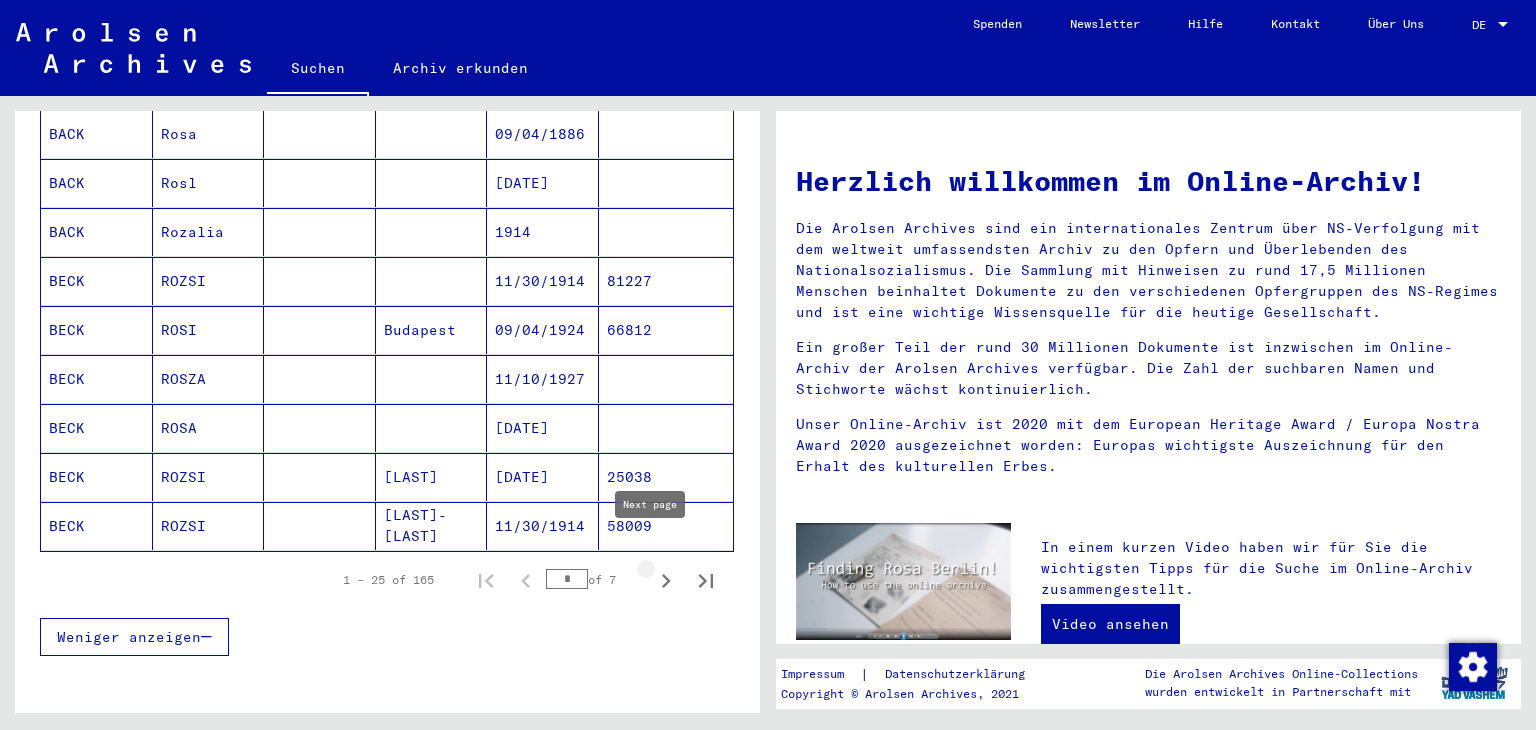 click 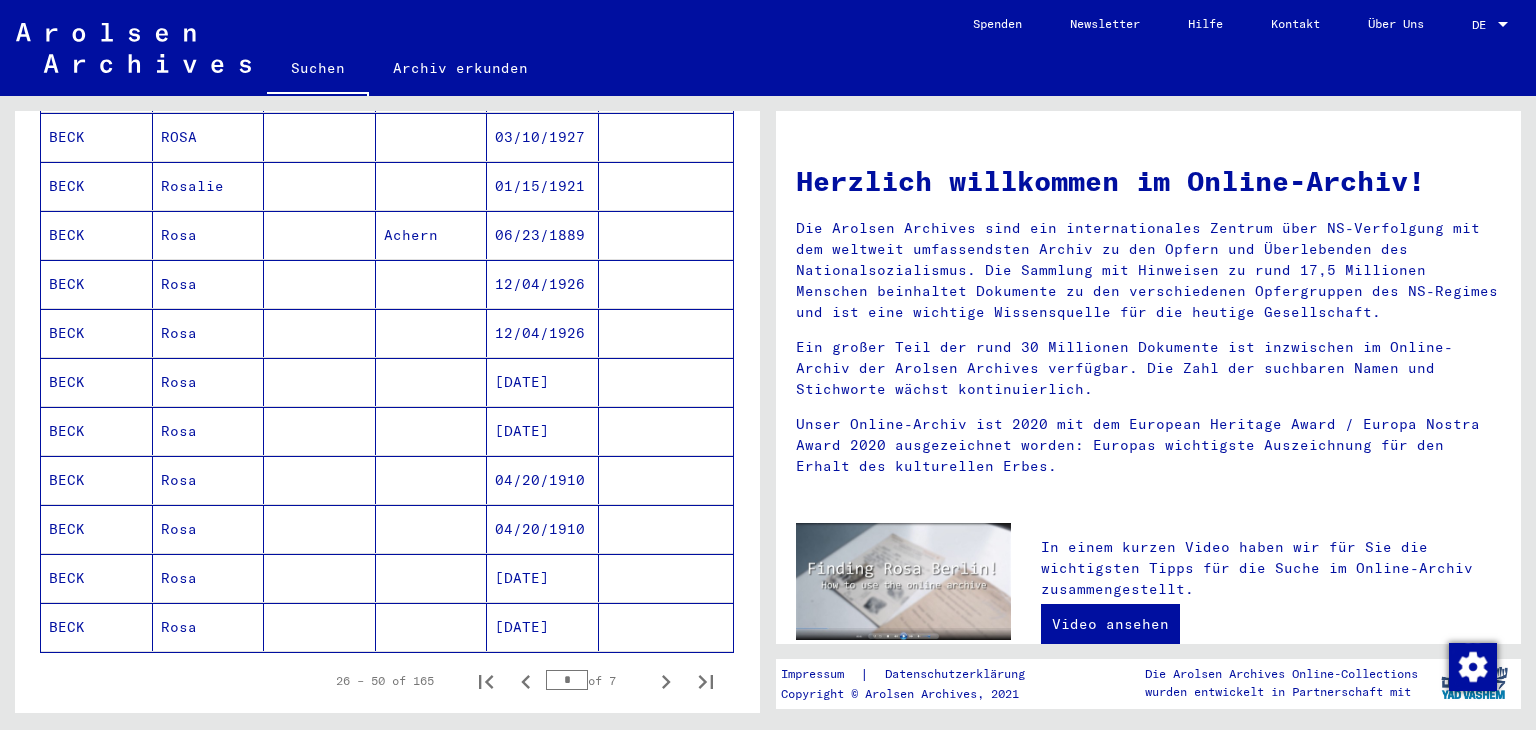scroll, scrollTop: 1000, scrollLeft: 0, axis: vertical 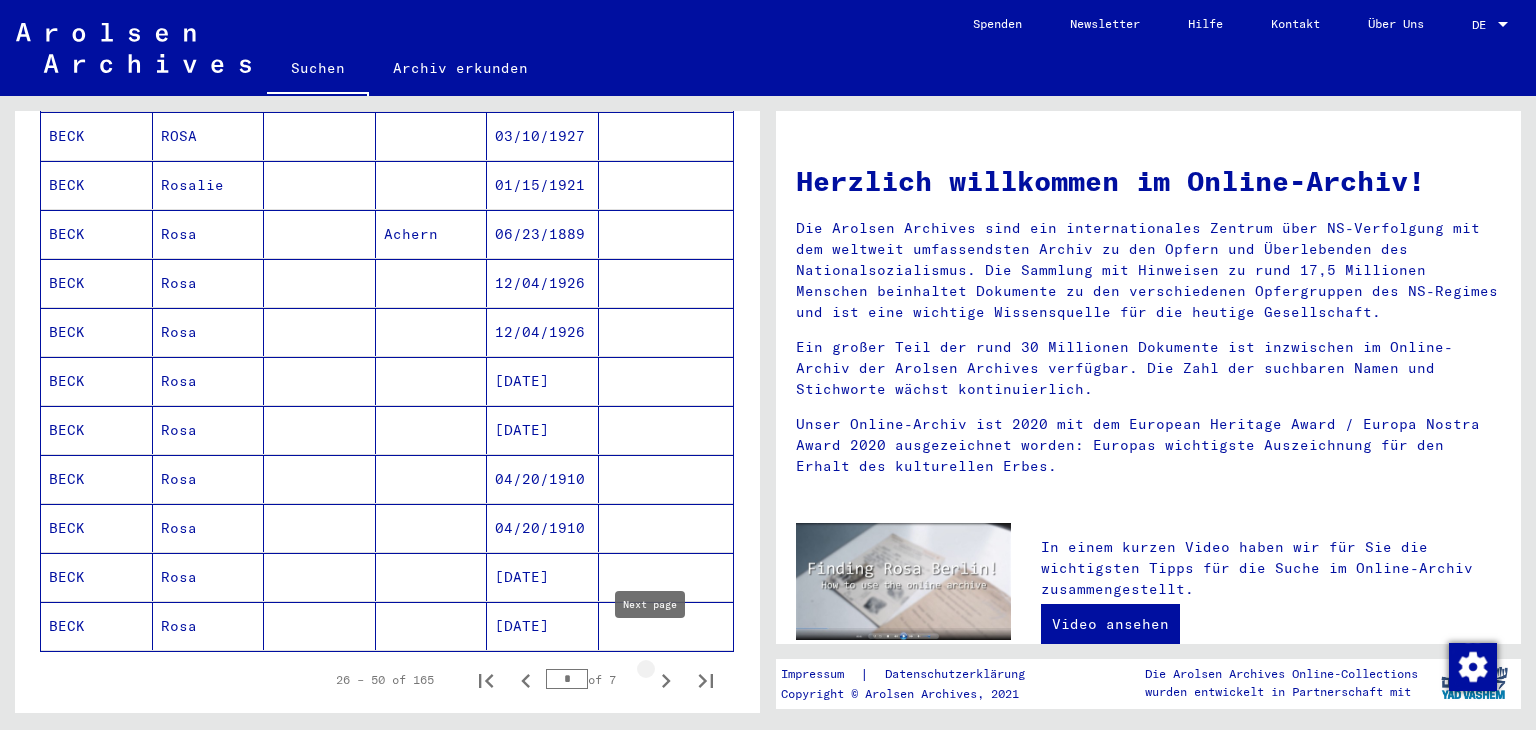 click 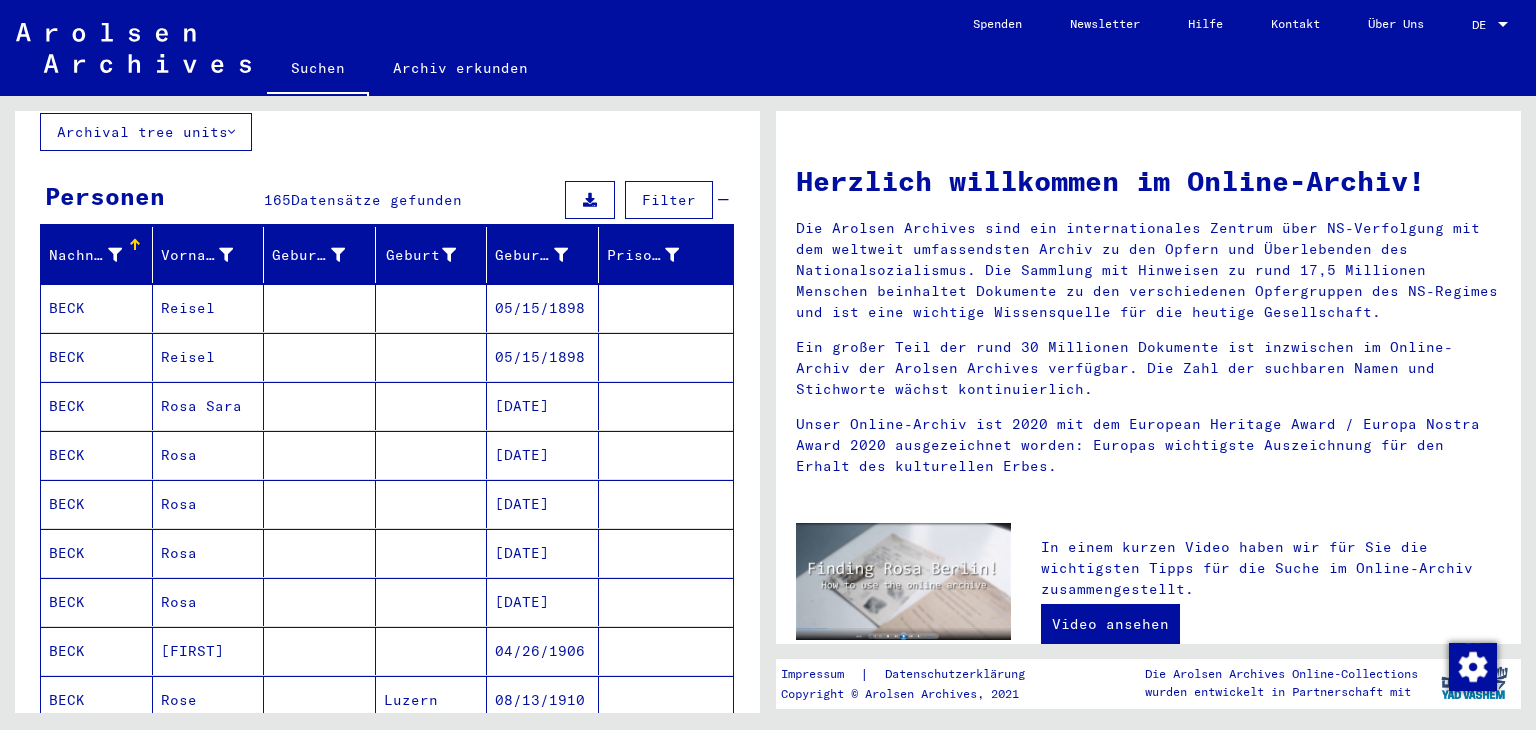 scroll, scrollTop: 200, scrollLeft: 0, axis: vertical 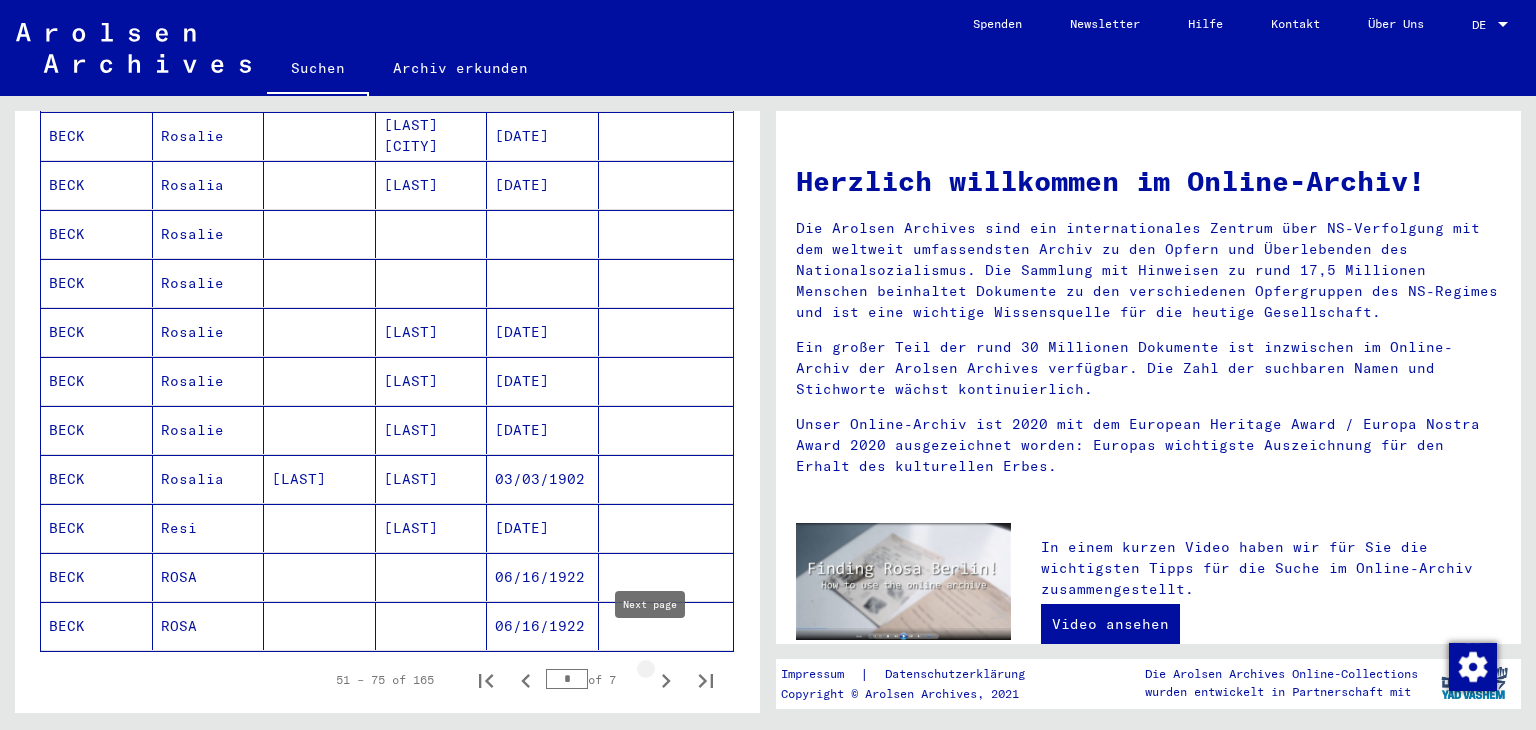 click 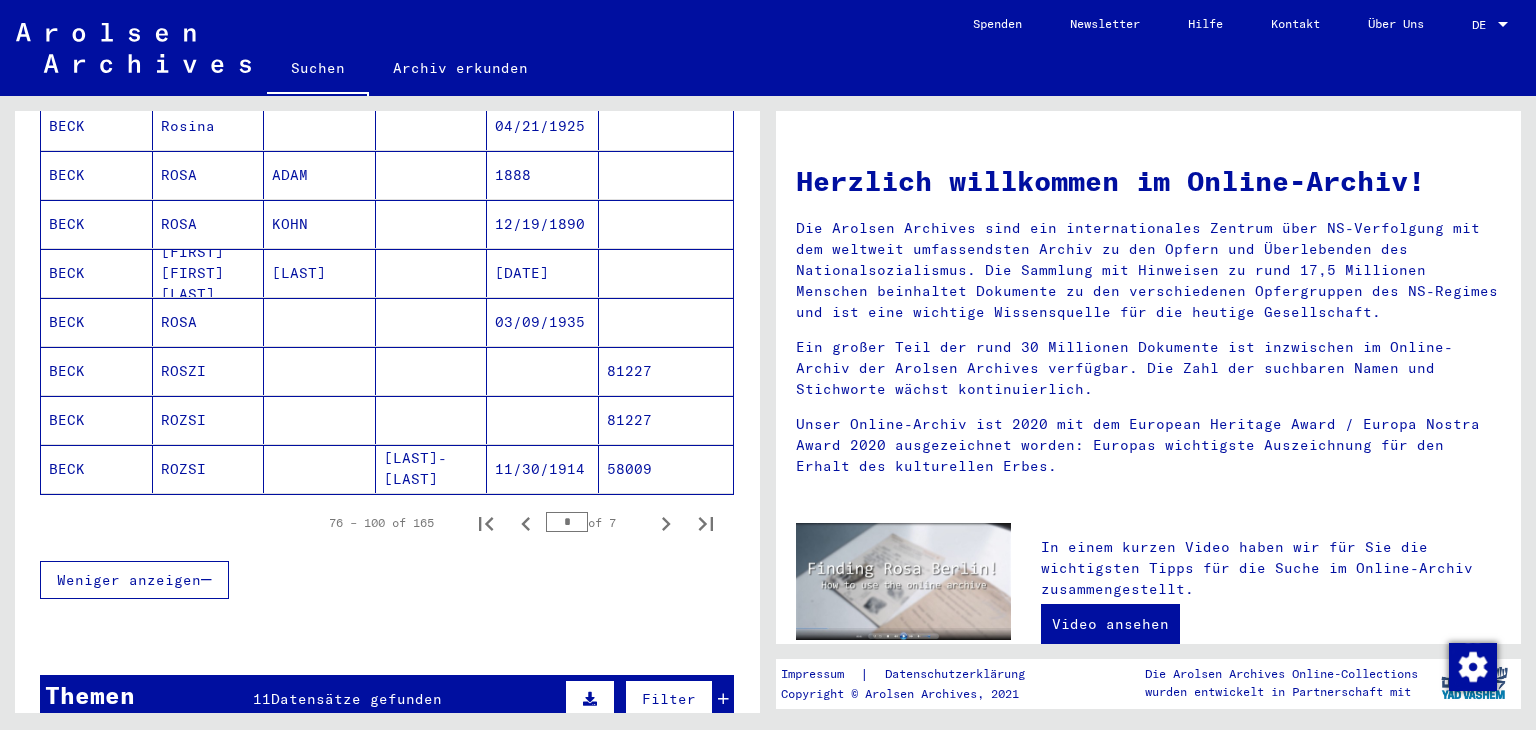 scroll, scrollTop: 1200, scrollLeft: 0, axis: vertical 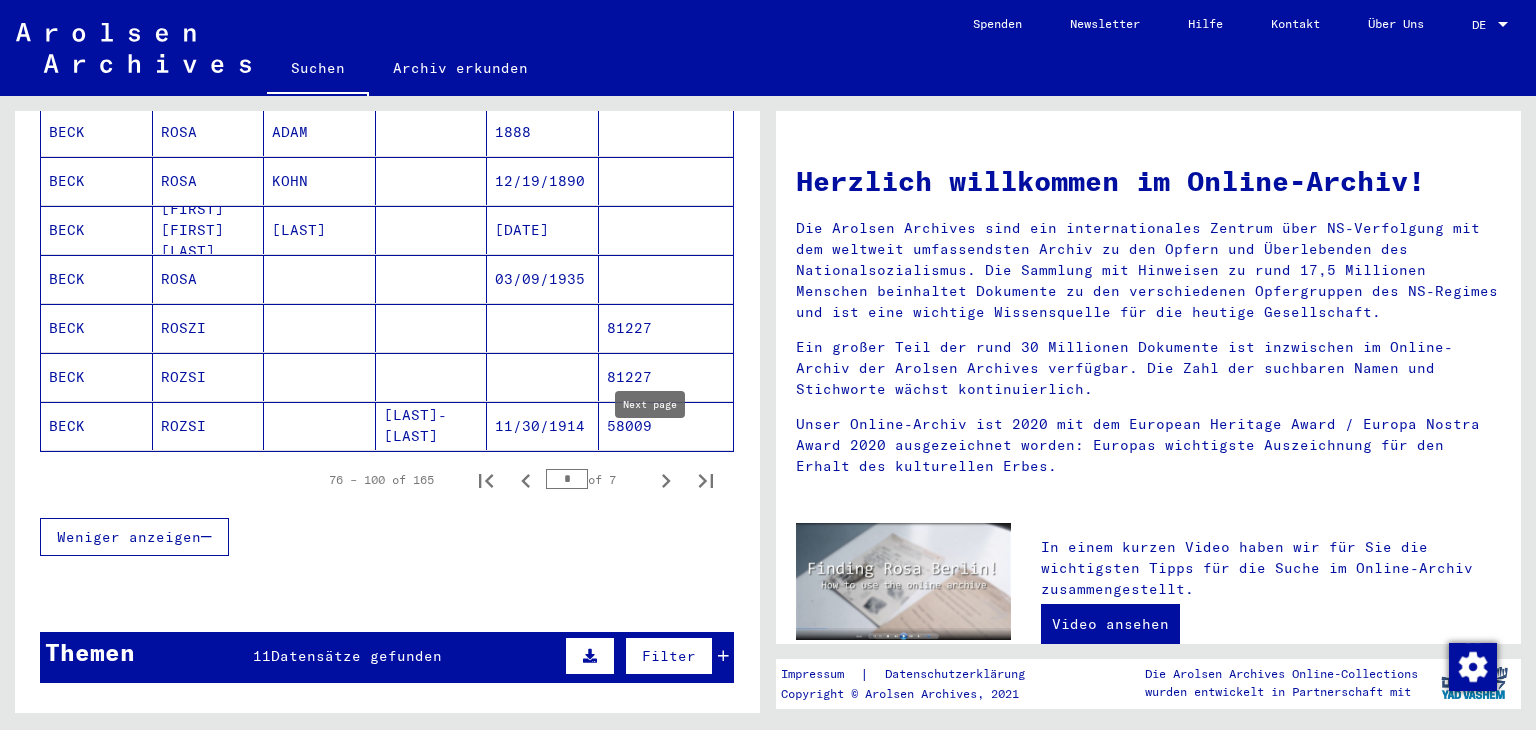 click 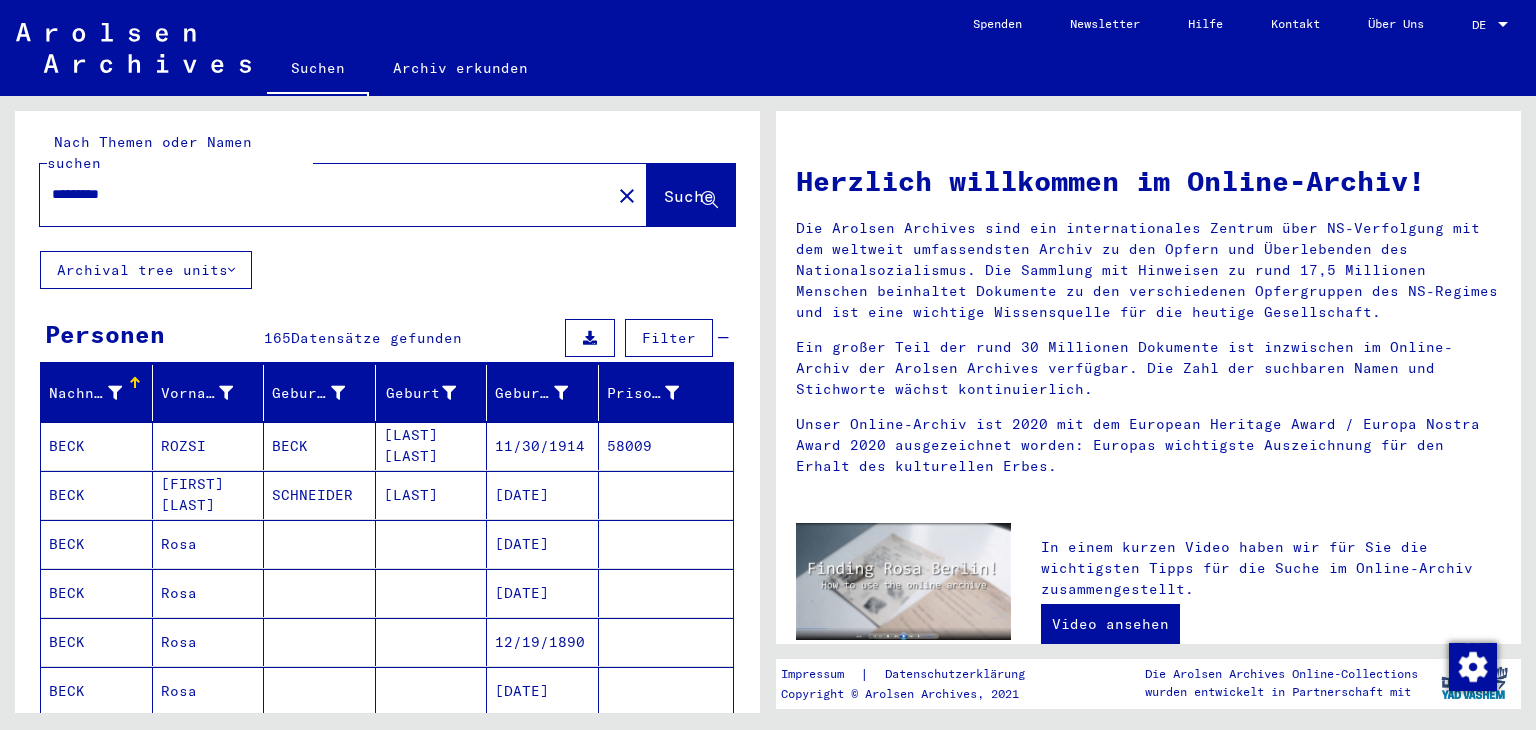 scroll, scrollTop: 0, scrollLeft: 0, axis: both 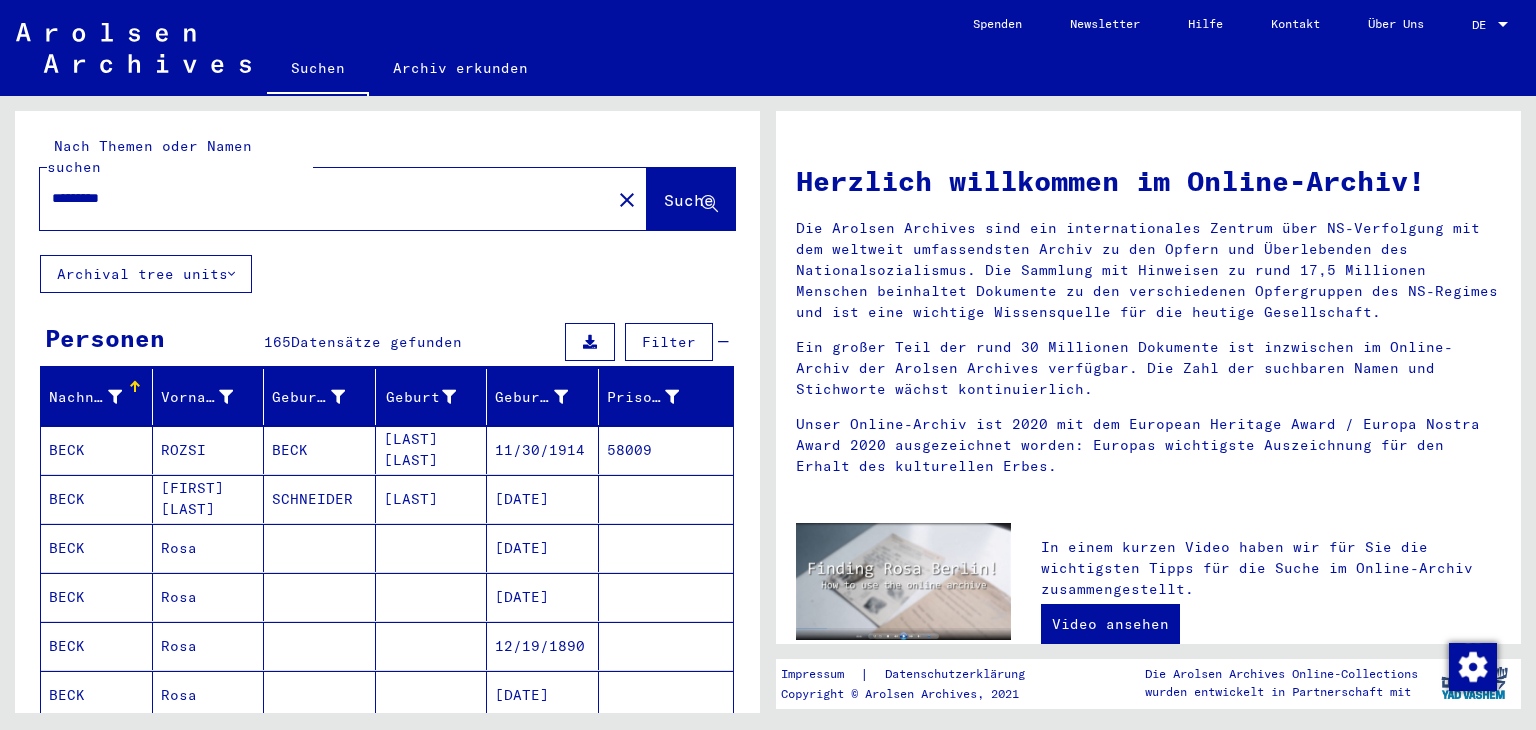 drag, startPoint x: 134, startPoint y: 180, endPoint x: 91, endPoint y: 174, distance: 43.416588 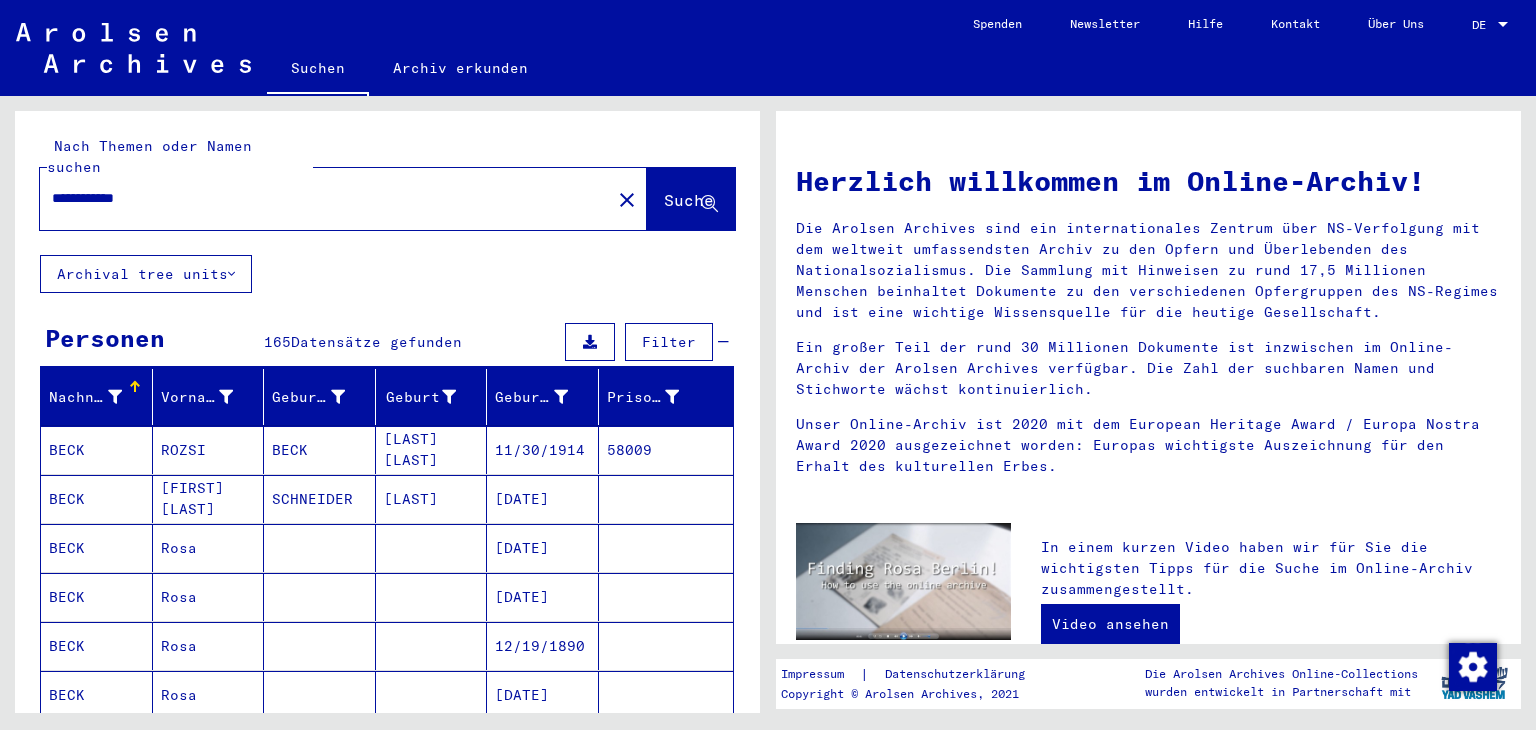 click on "Suche" 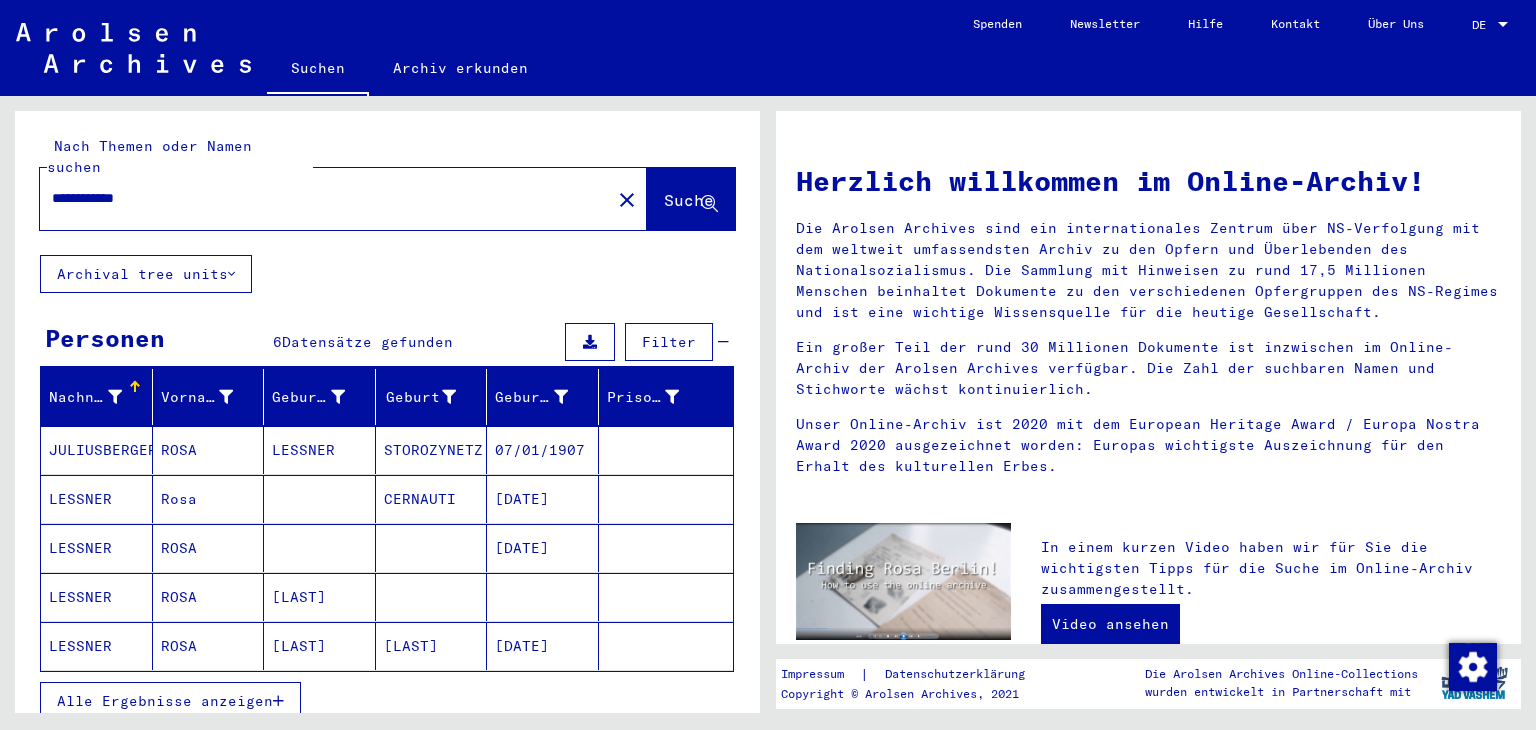 click on "Alle Ergebnisse anzeigen" at bounding box center (165, 701) 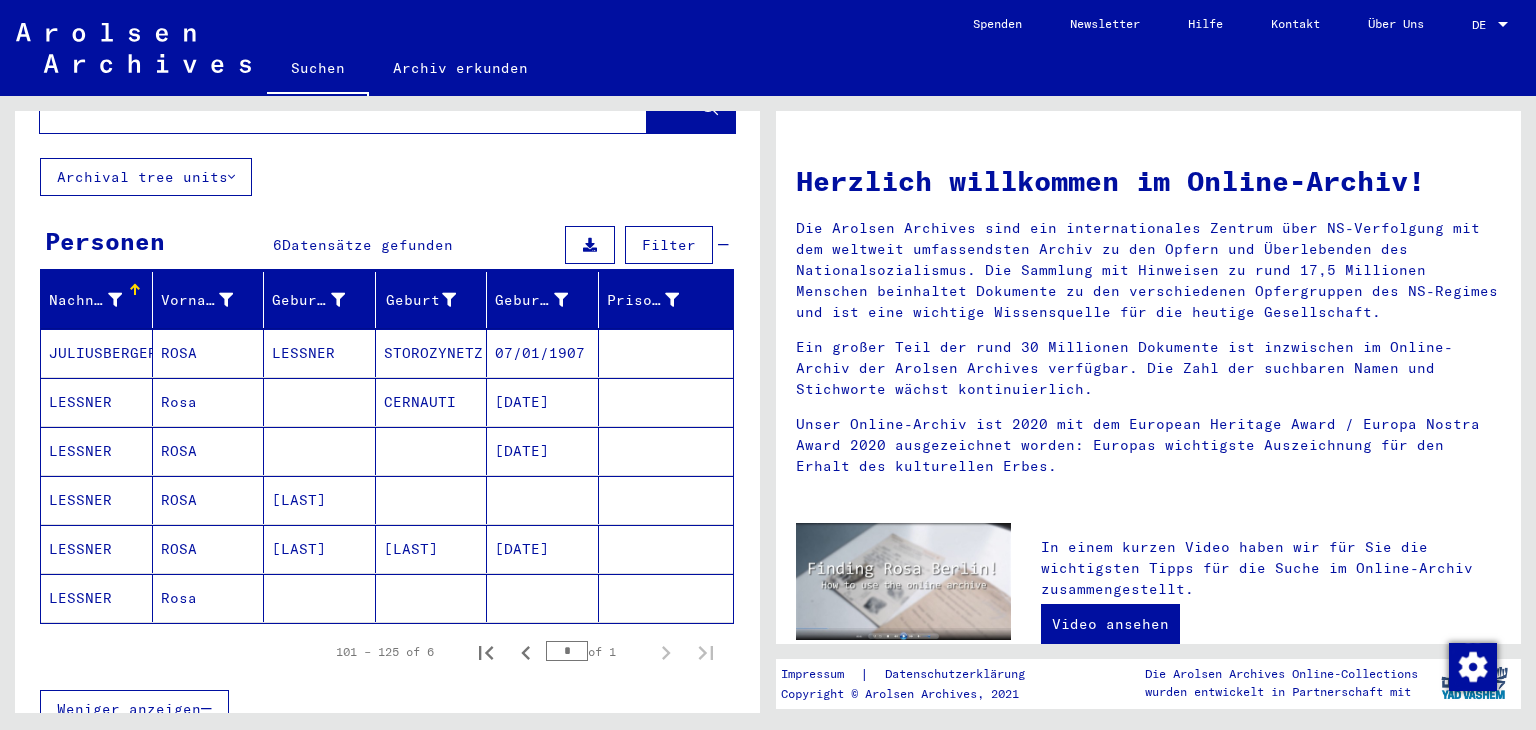 scroll, scrollTop: 100, scrollLeft: 0, axis: vertical 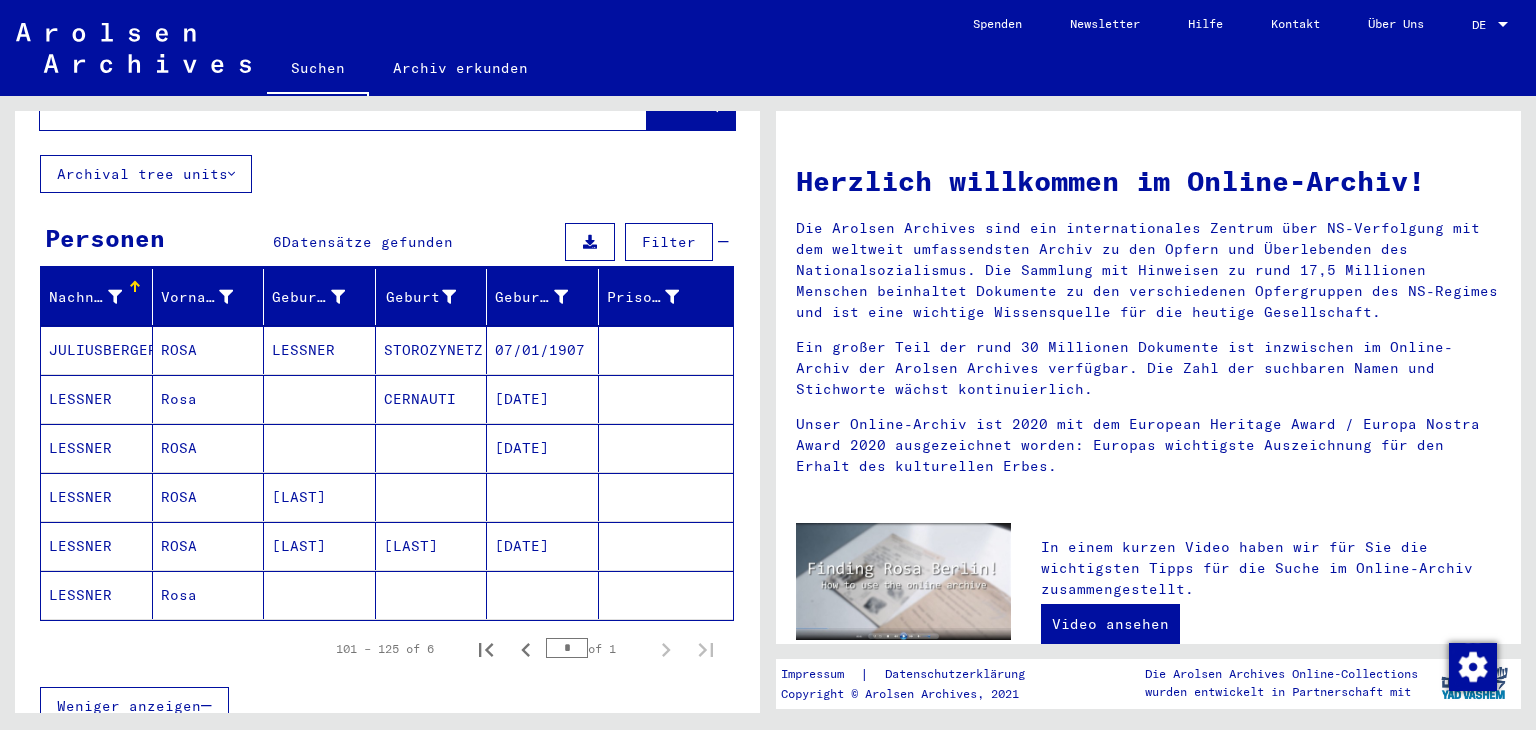 click on "[DATE]" at bounding box center (543, 448) 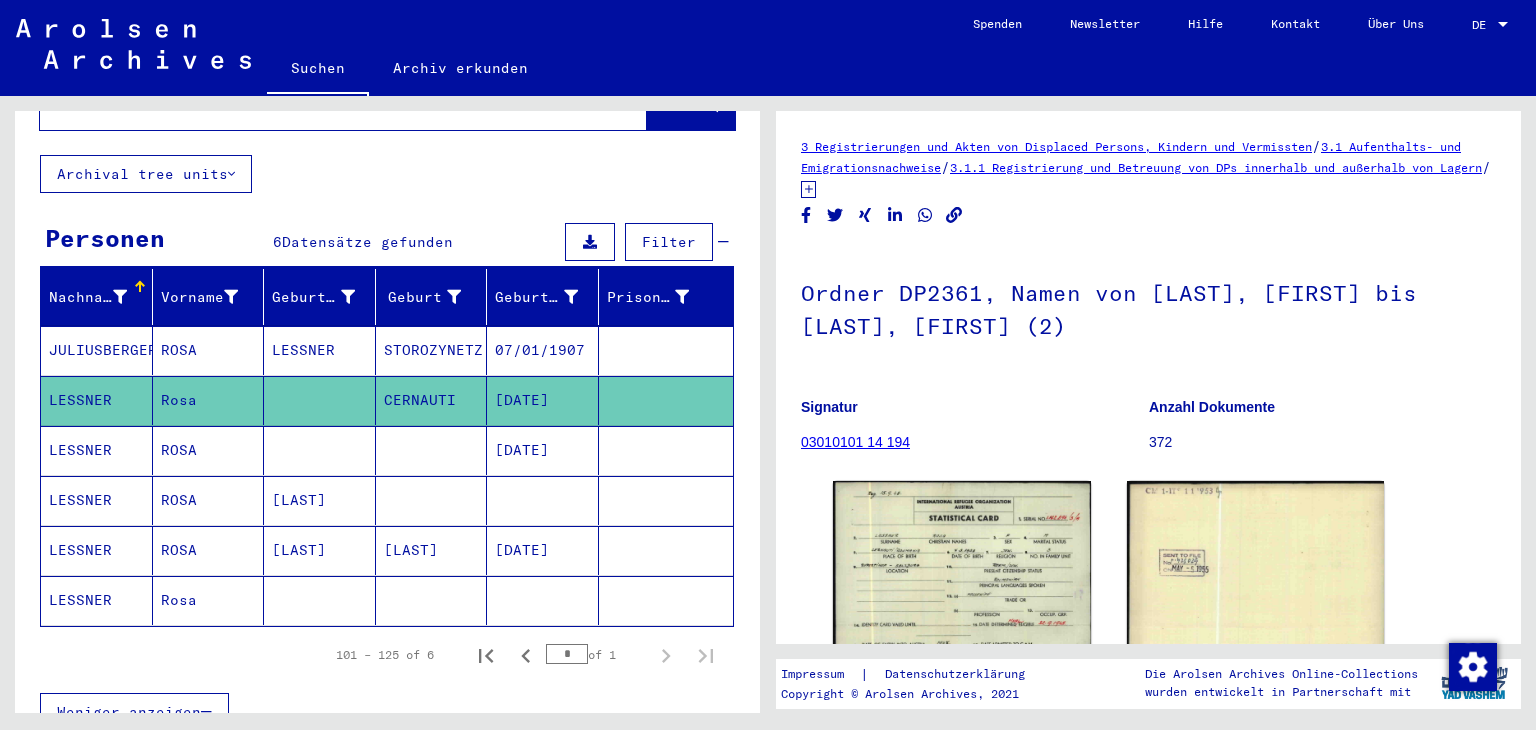 scroll, scrollTop: 0, scrollLeft: 0, axis: both 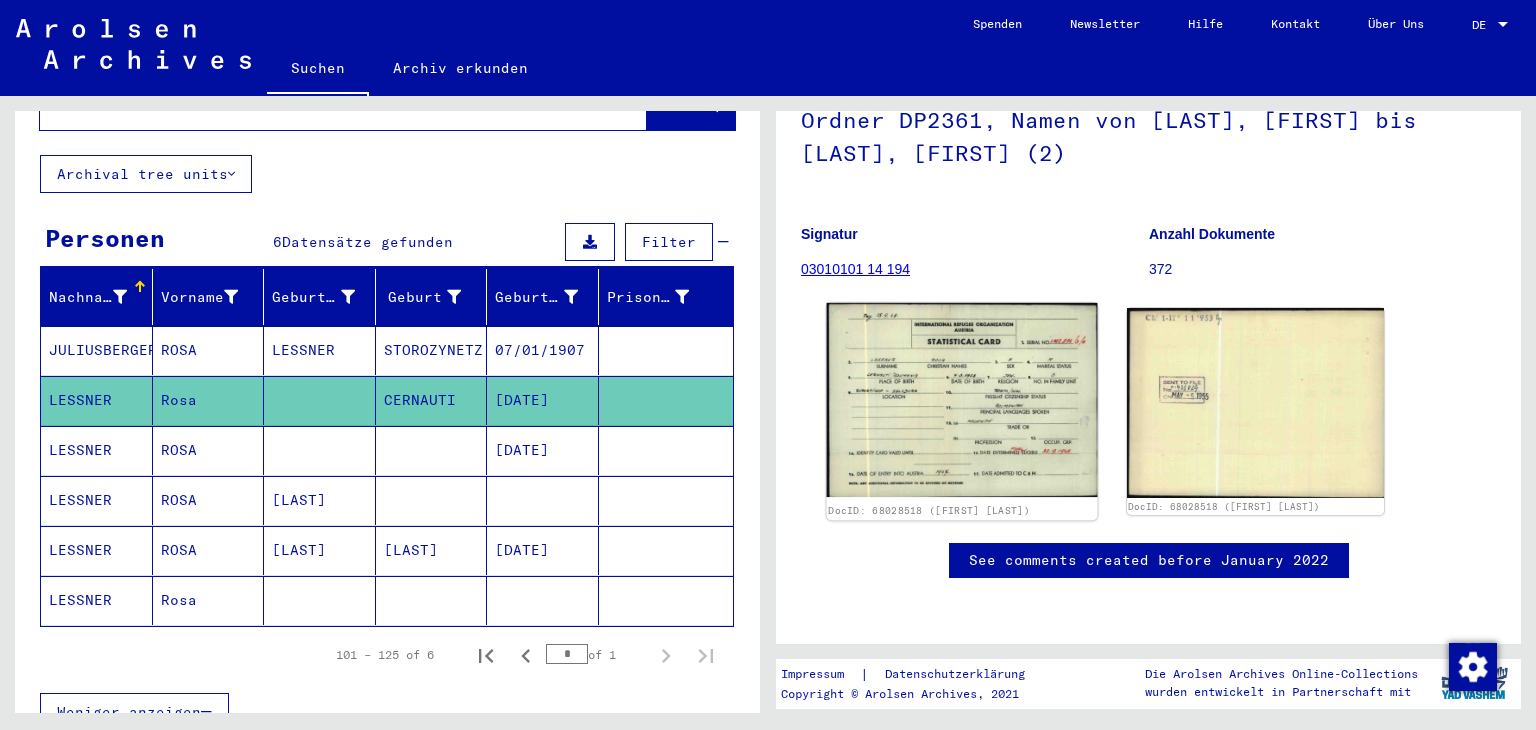 click 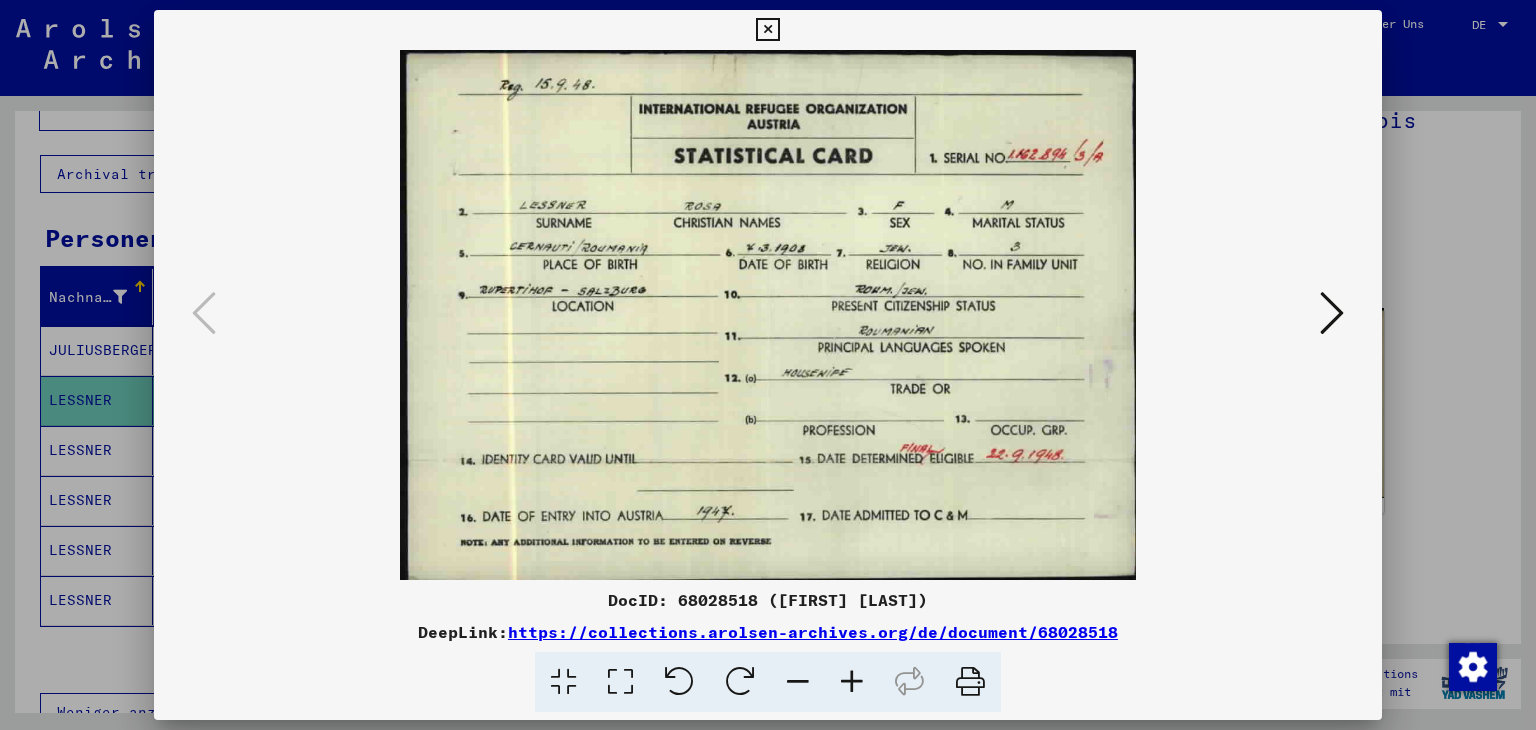click at bounding box center [1332, 313] 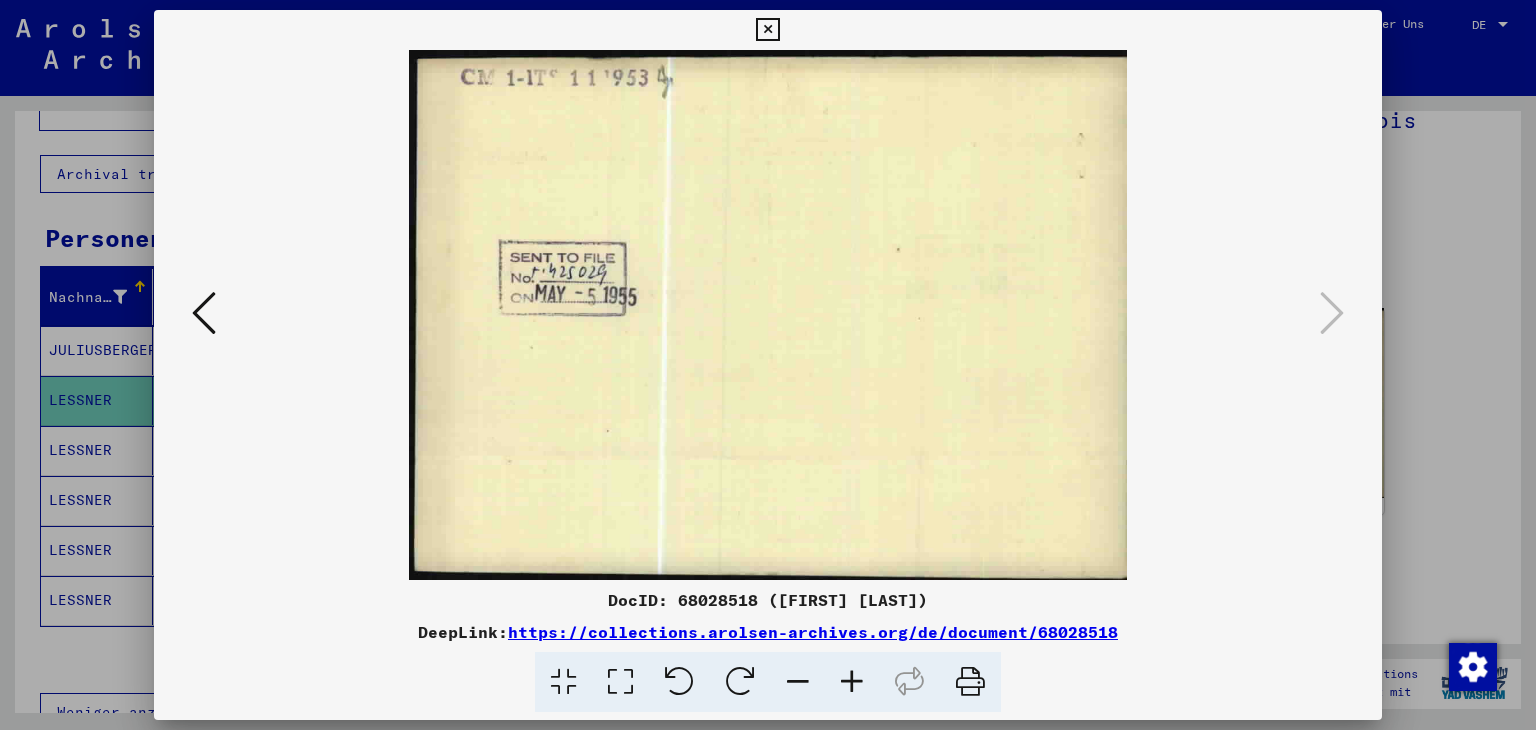click at bounding box center [767, 30] 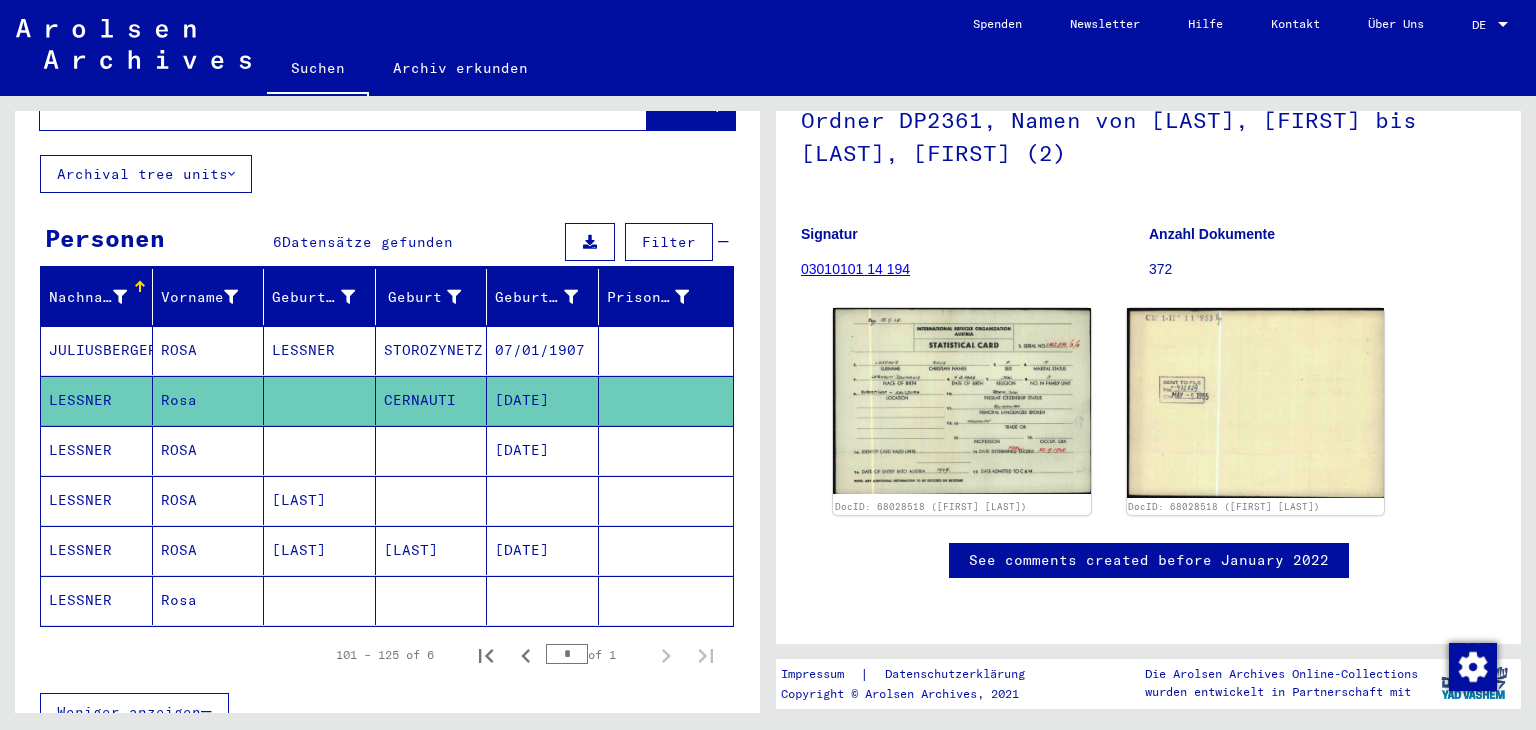 click on "[DATE]" at bounding box center [543, 500] 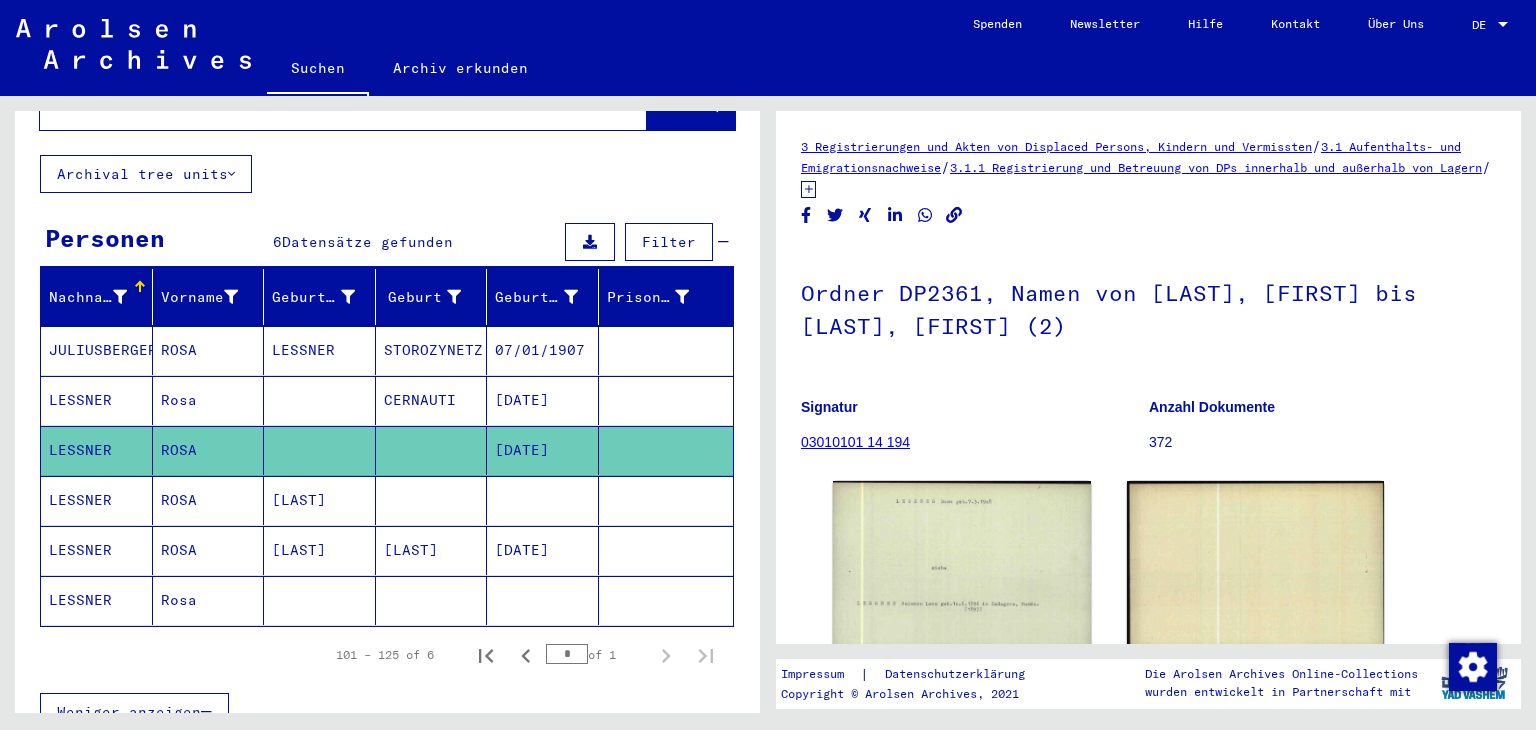 scroll, scrollTop: 0, scrollLeft: 0, axis: both 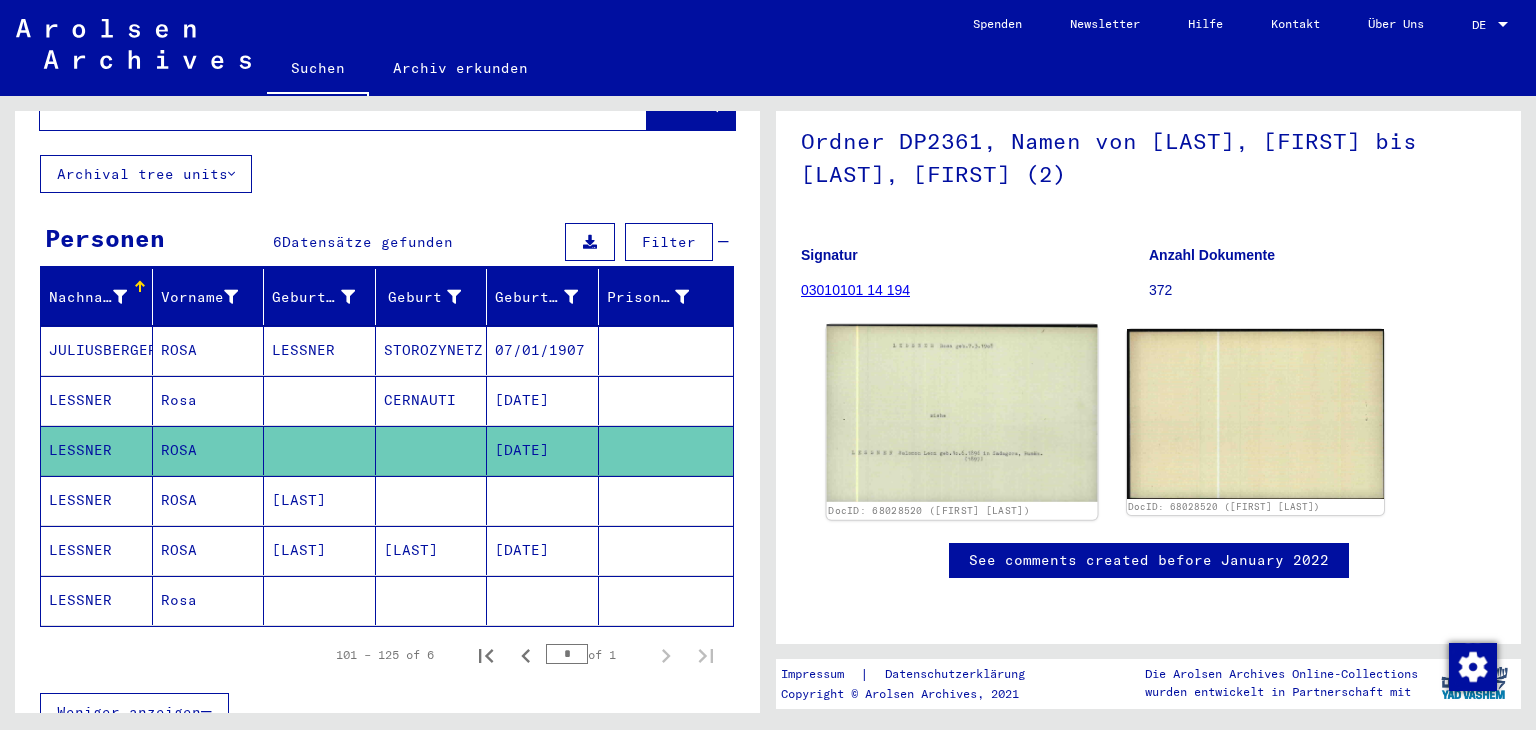 click 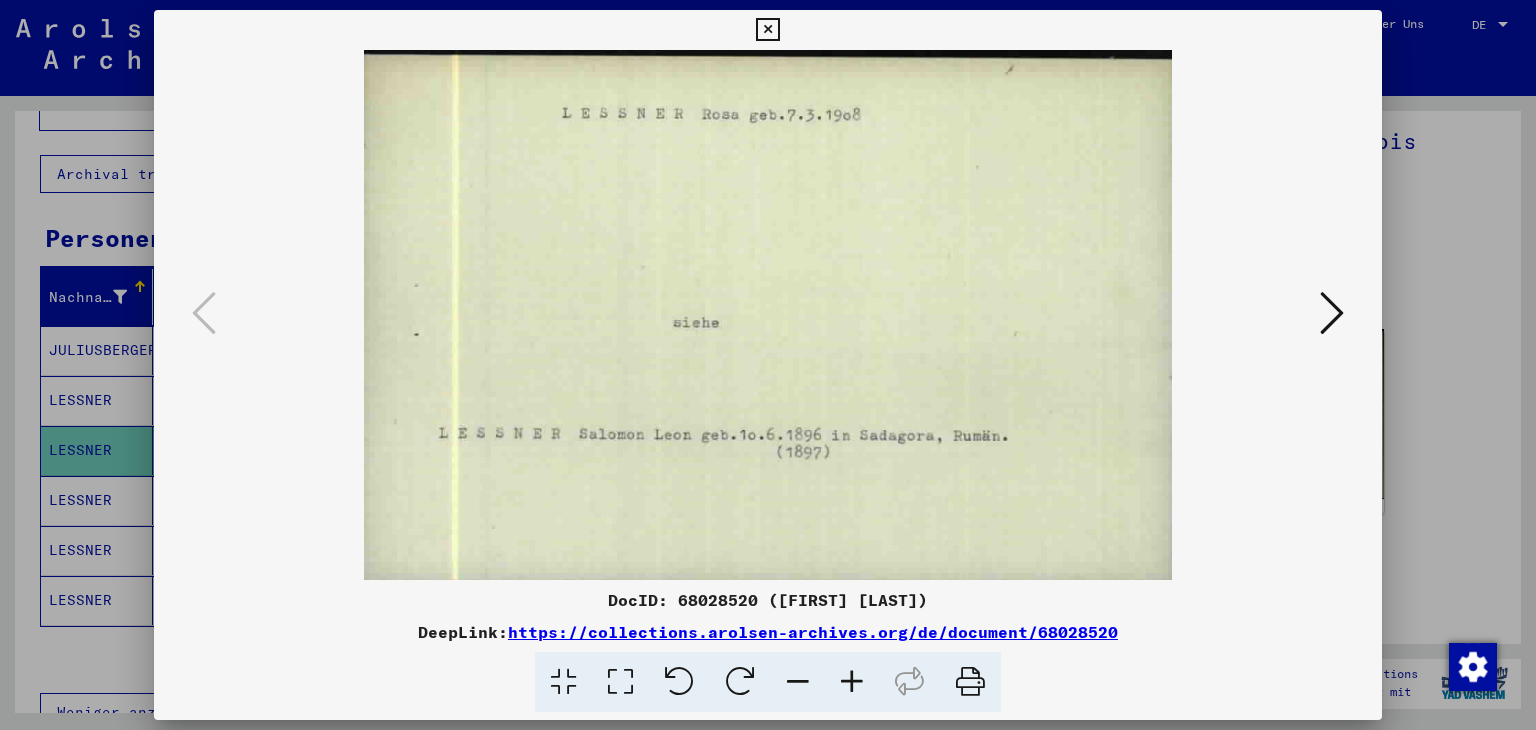 click at bounding box center (1332, 313) 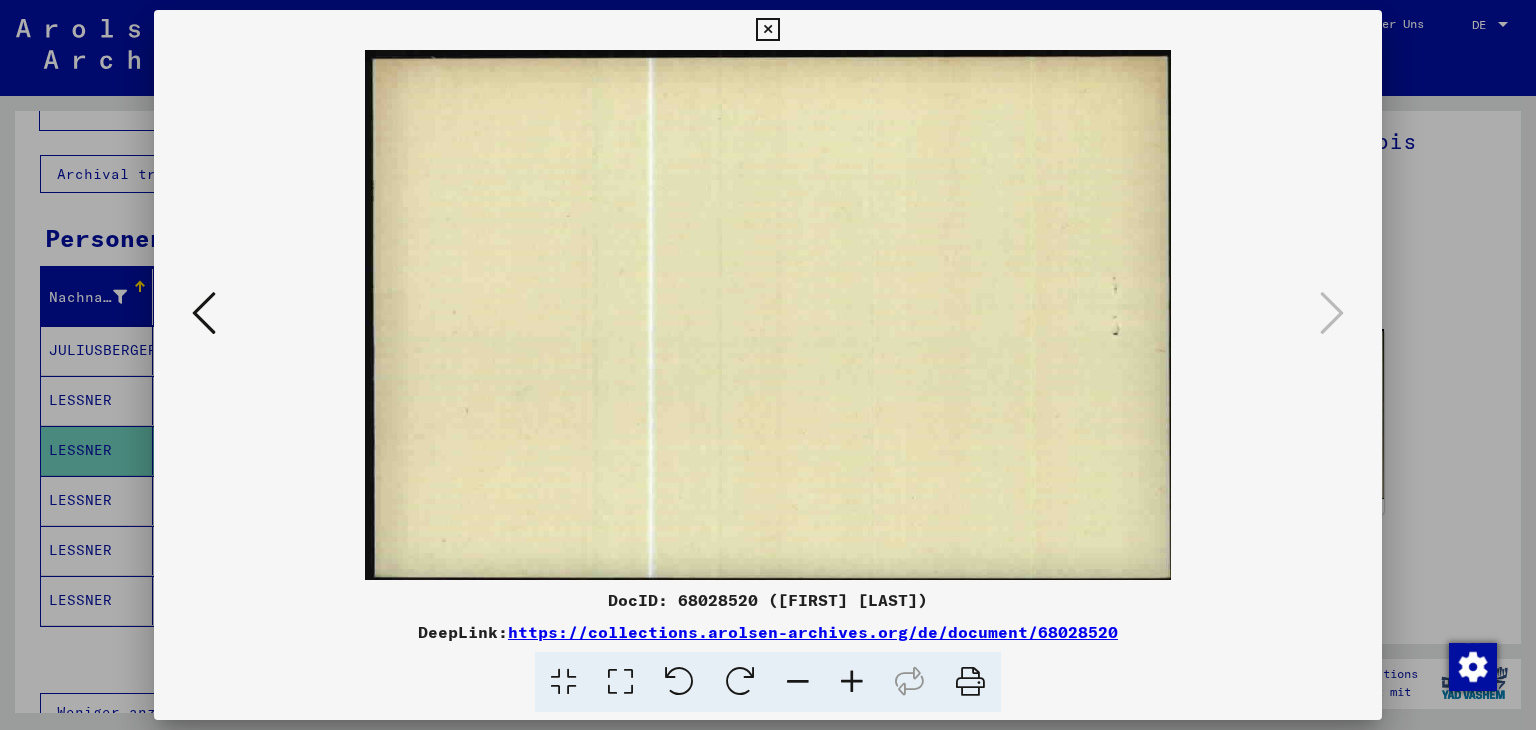 click at bounding box center (767, 30) 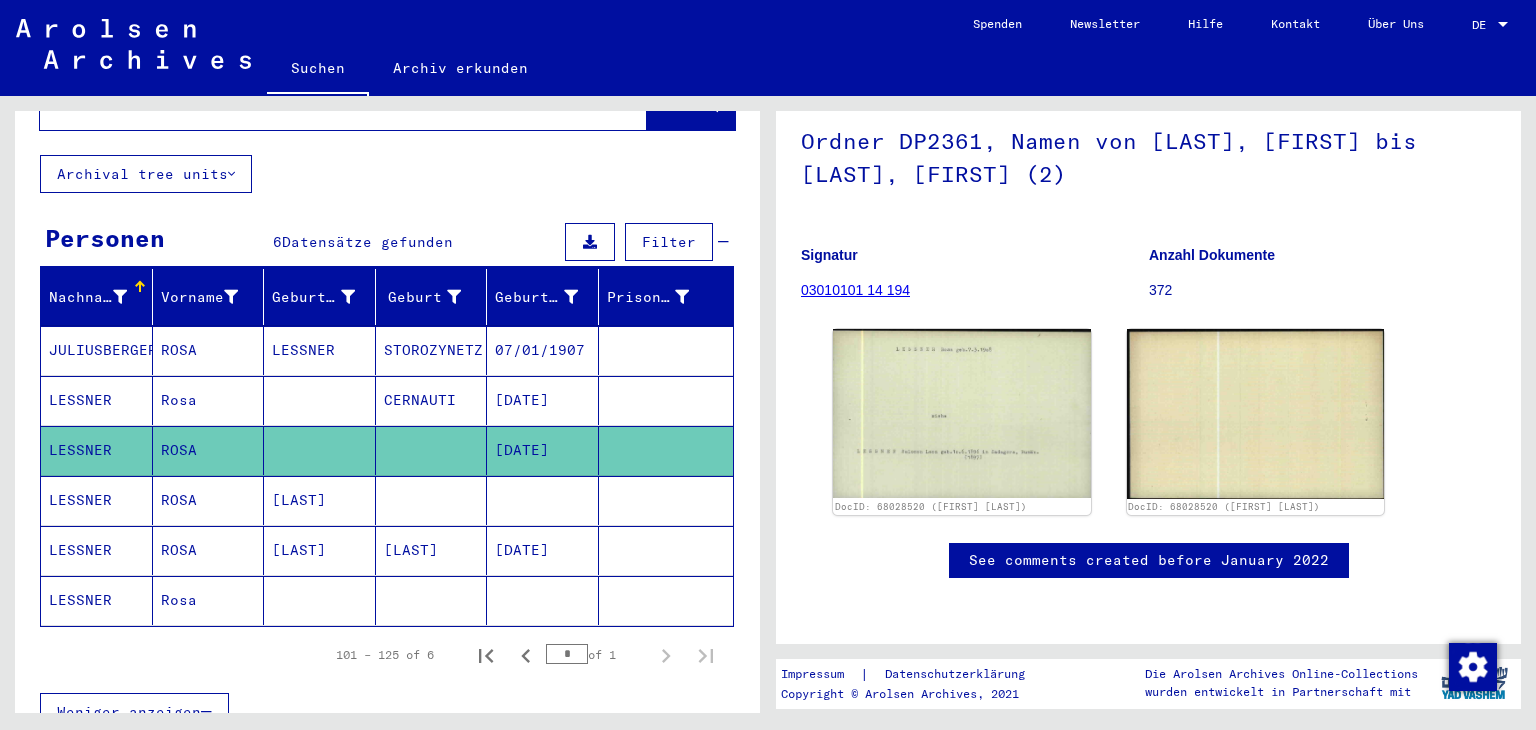 click on "[DATE]" at bounding box center (543, 600) 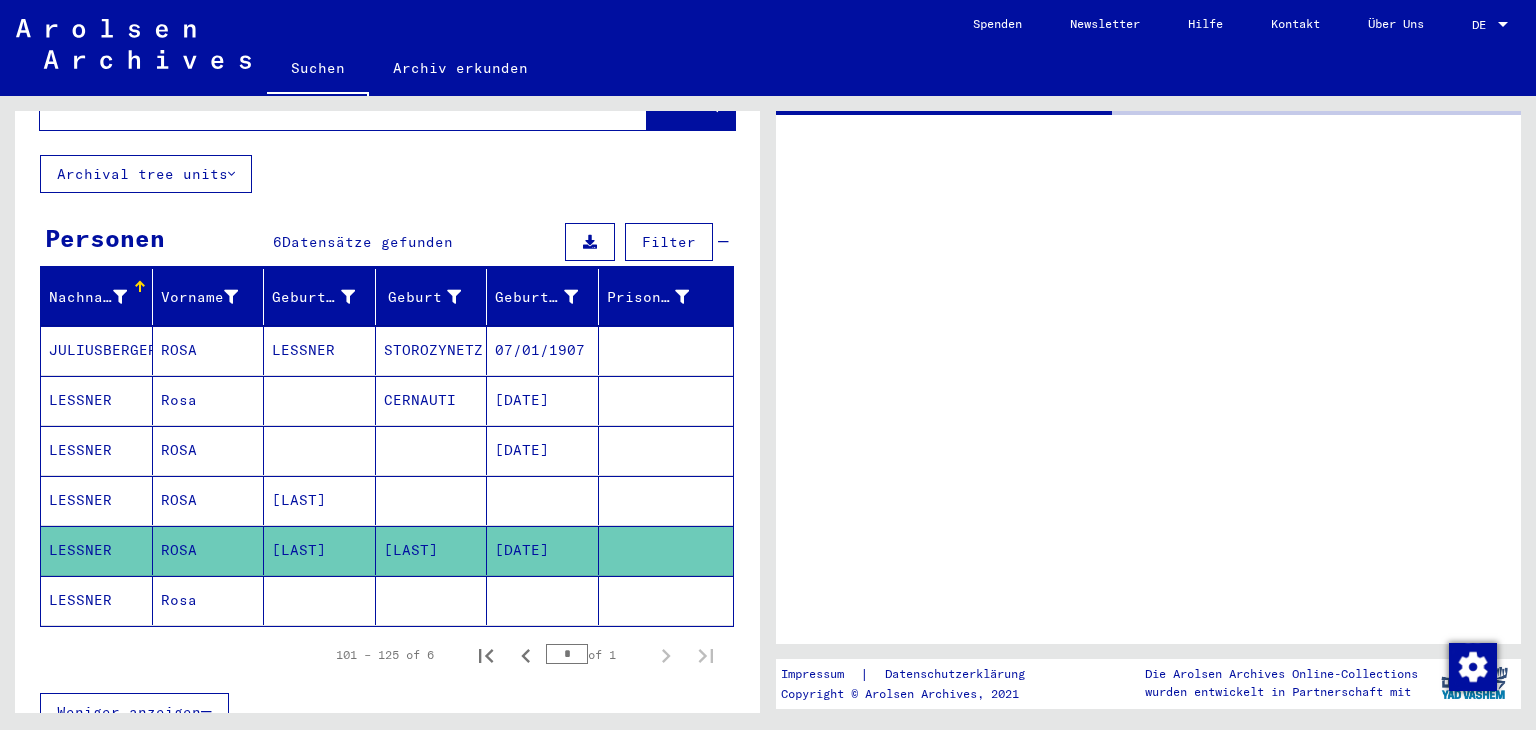 scroll, scrollTop: 0, scrollLeft: 0, axis: both 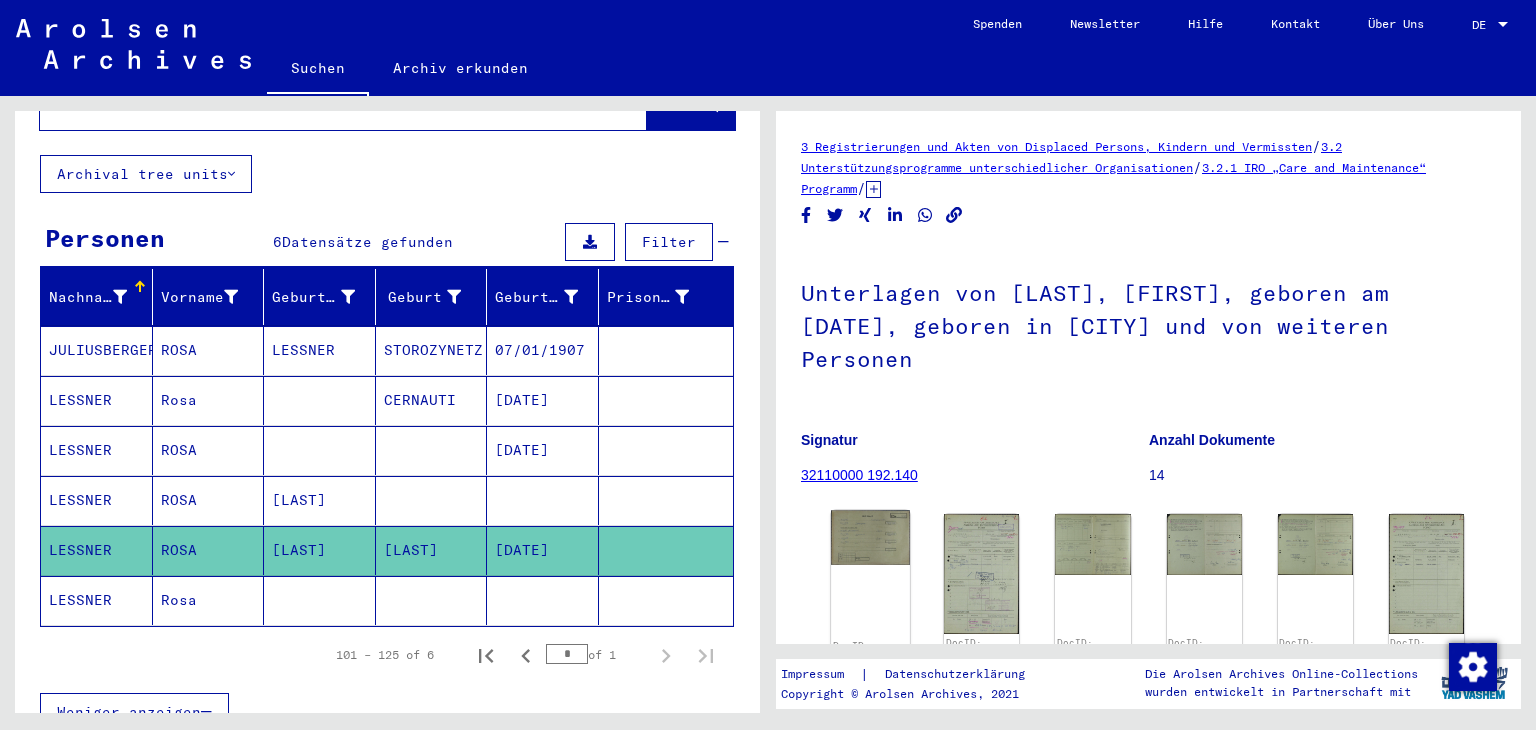 click 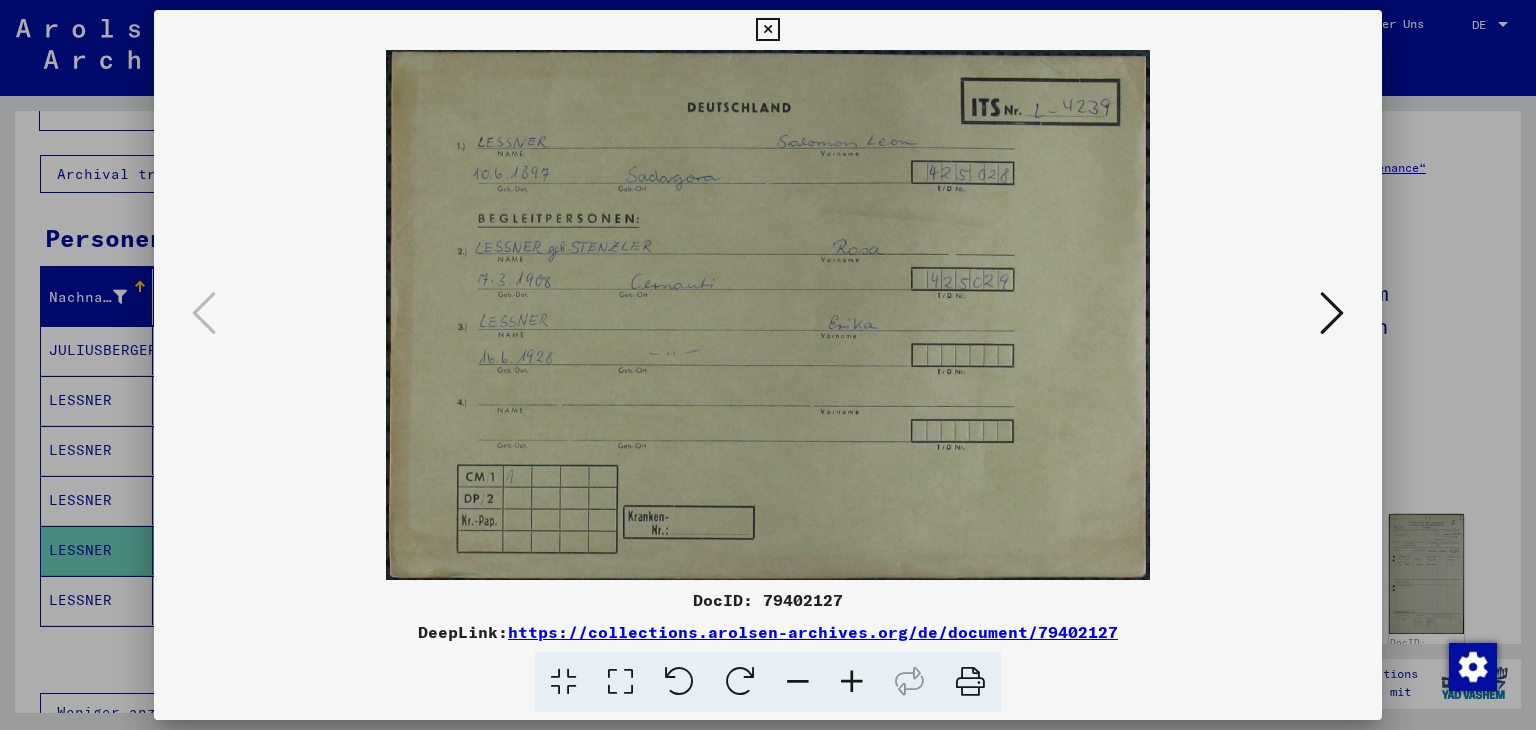 click at bounding box center (767, 30) 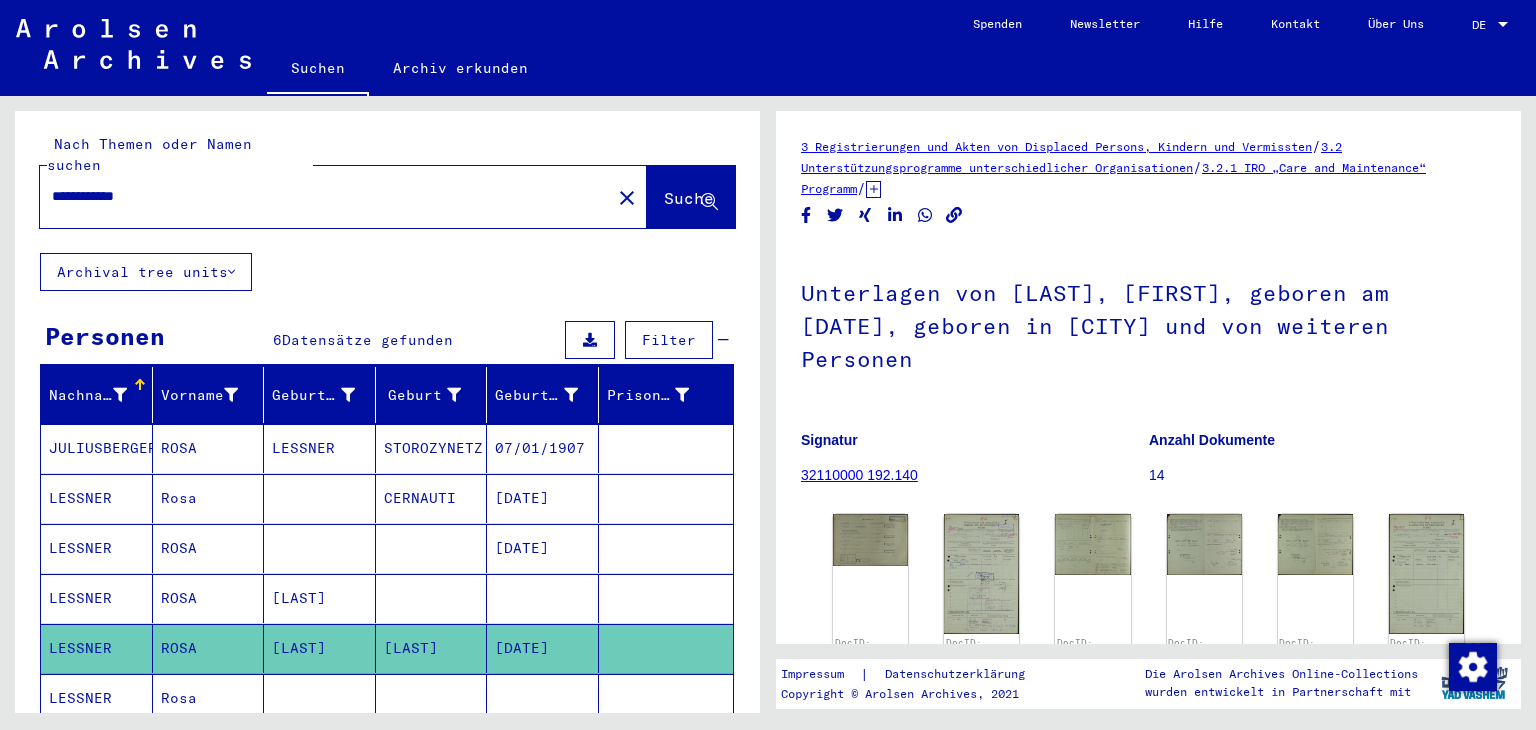 scroll, scrollTop: 0, scrollLeft: 0, axis: both 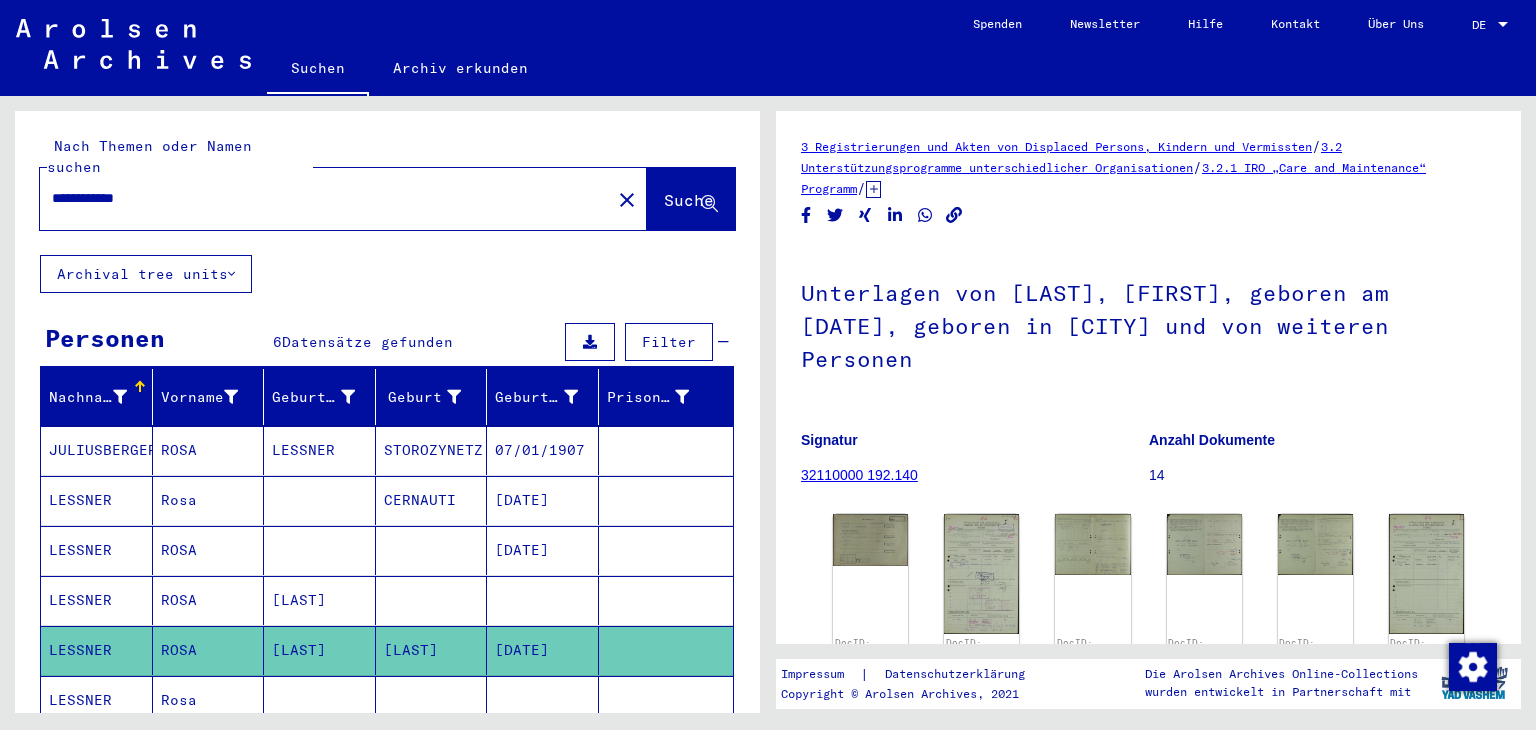 drag, startPoint x: 157, startPoint y: 180, endPoint x: 0, endPoint y: 173, distance: 157.15598 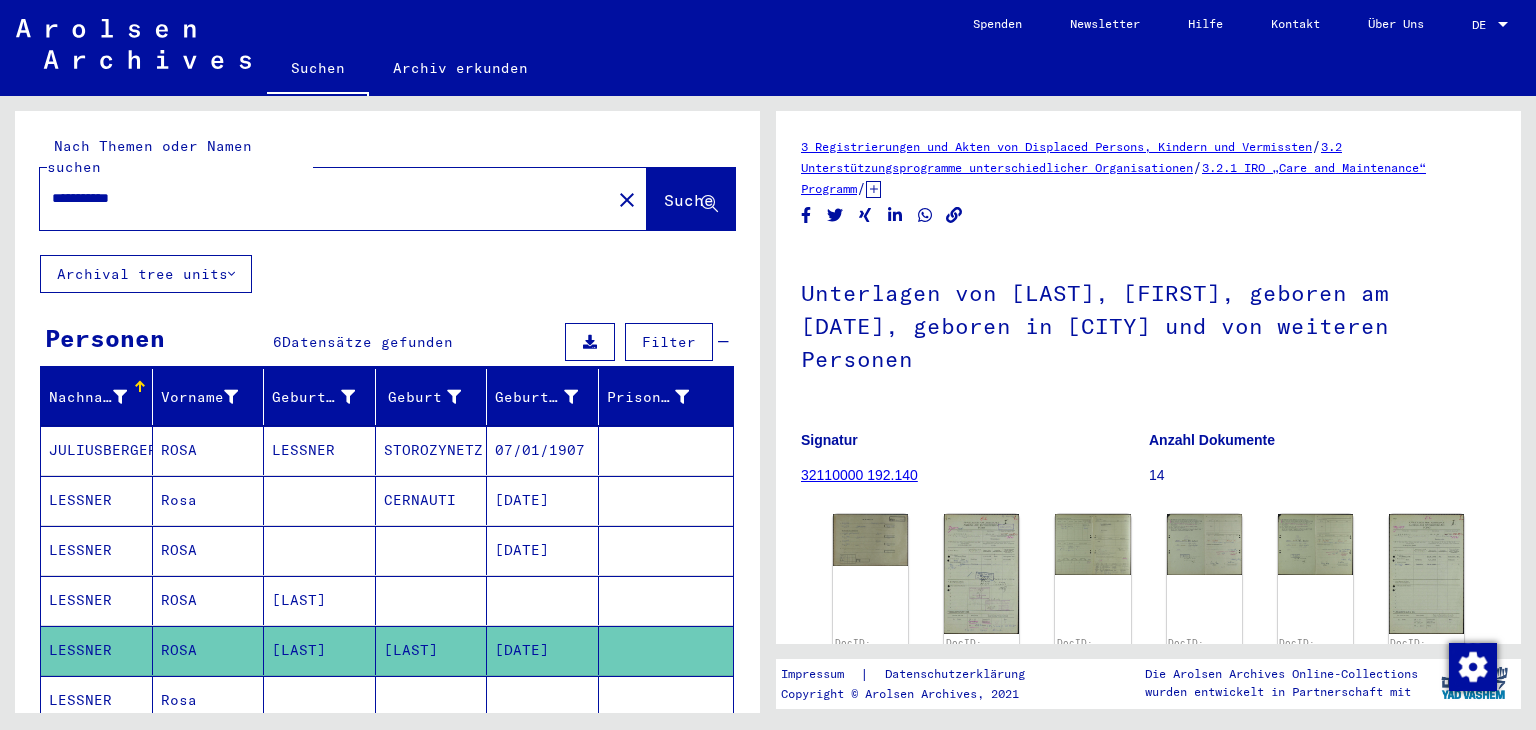 type on "**********" 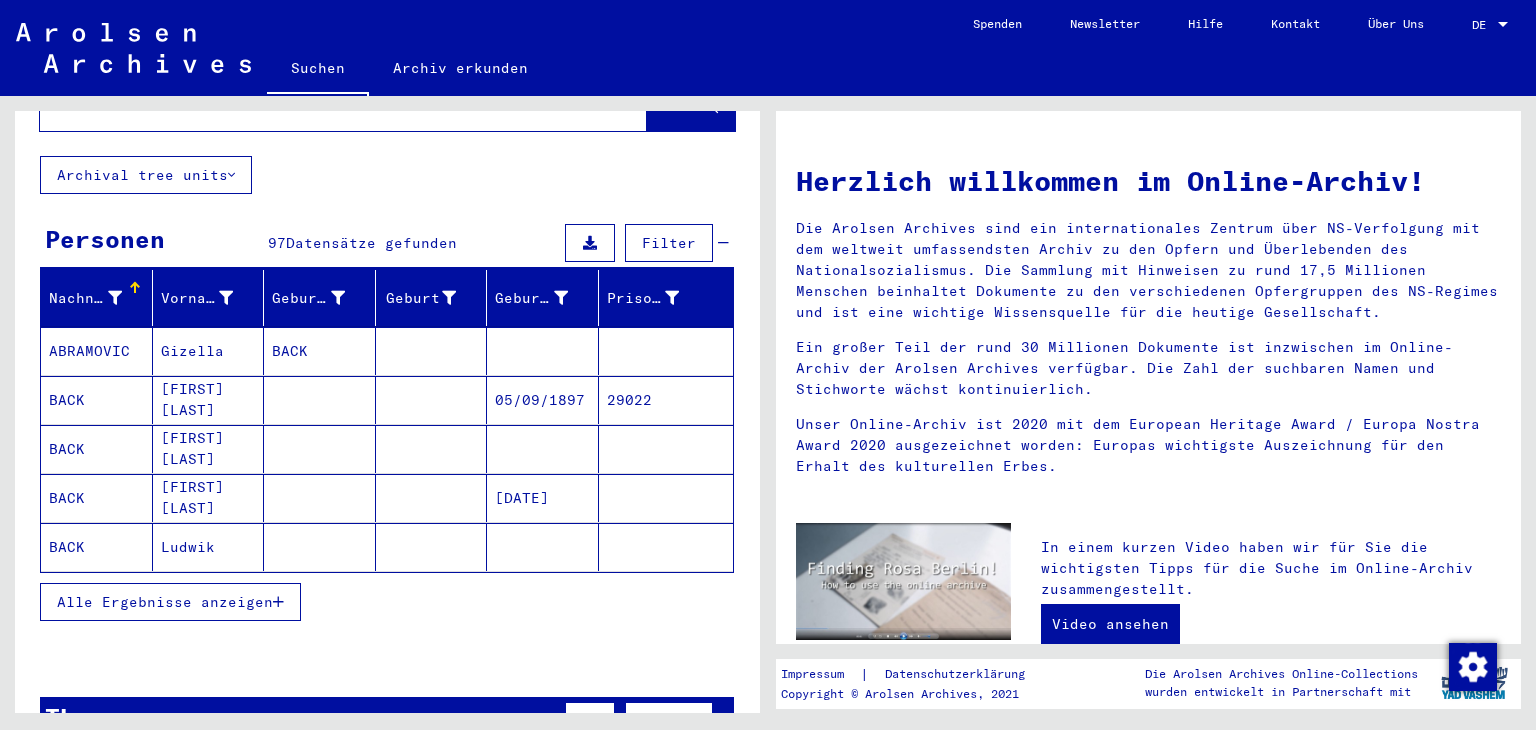 scroll, scrollTop: 100, scrollLeft: 0, axis: vertical 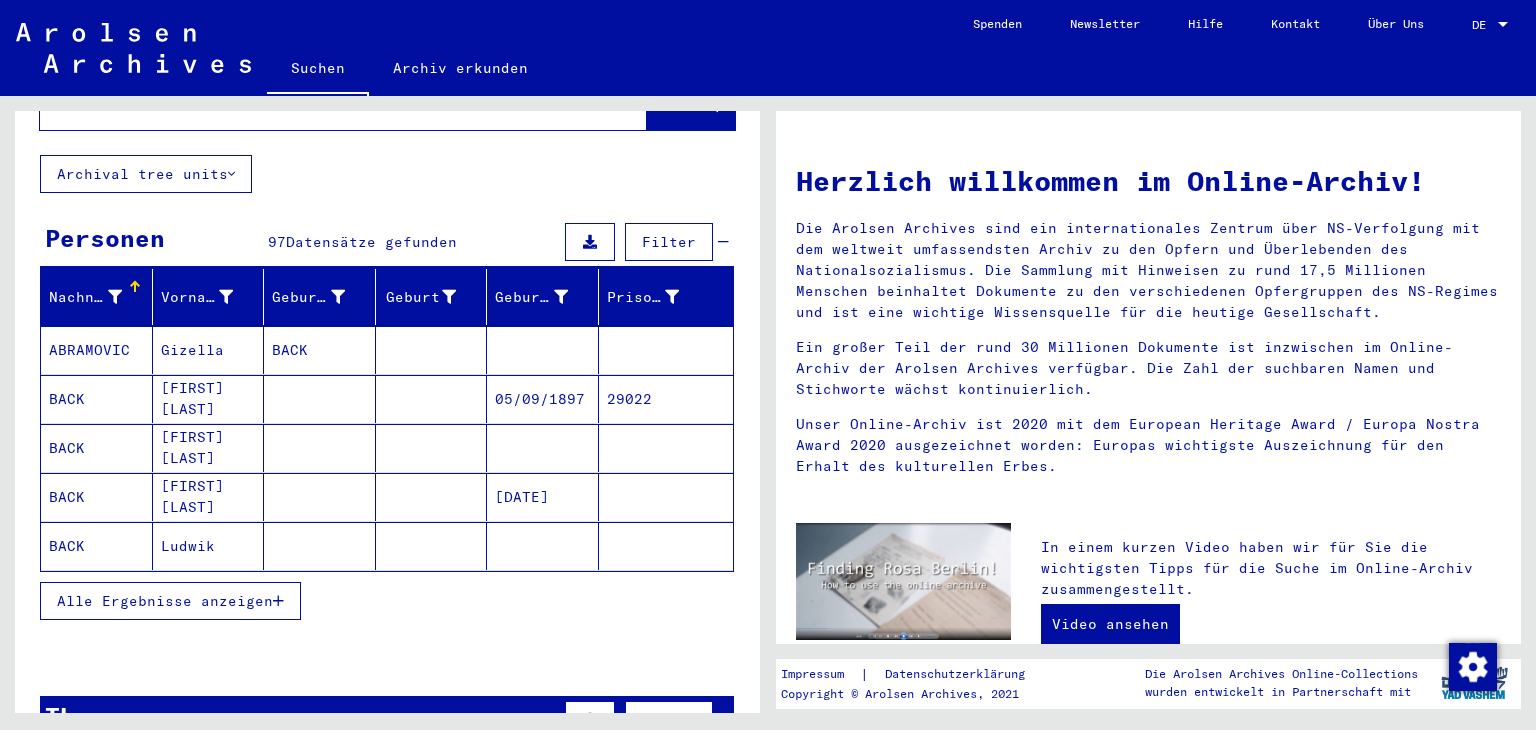 click on "Alle Ergebnisse anzeigen" at bounding box center (170, 601) 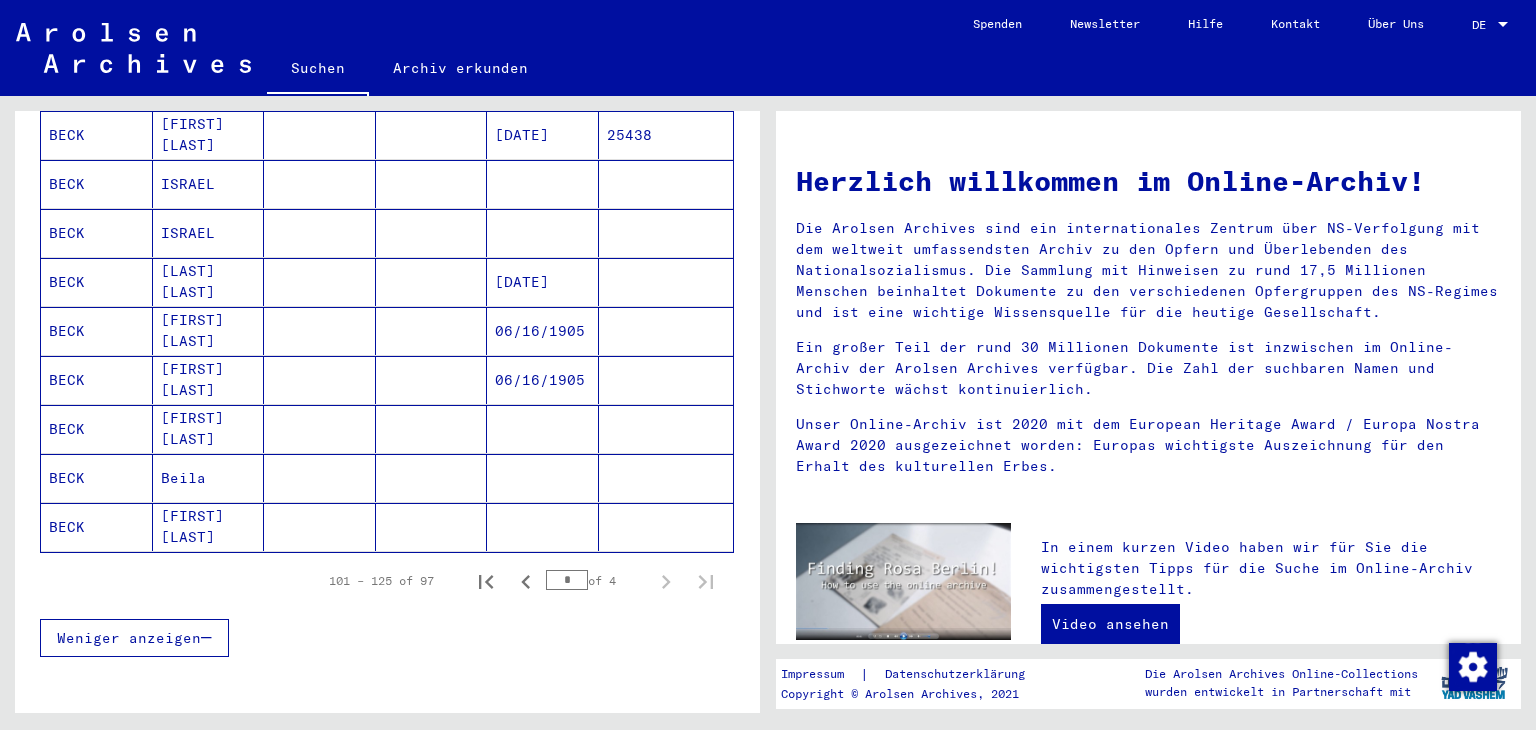 scroll, scrollTop: 1100, scrollLeft: 0, axis: vertical 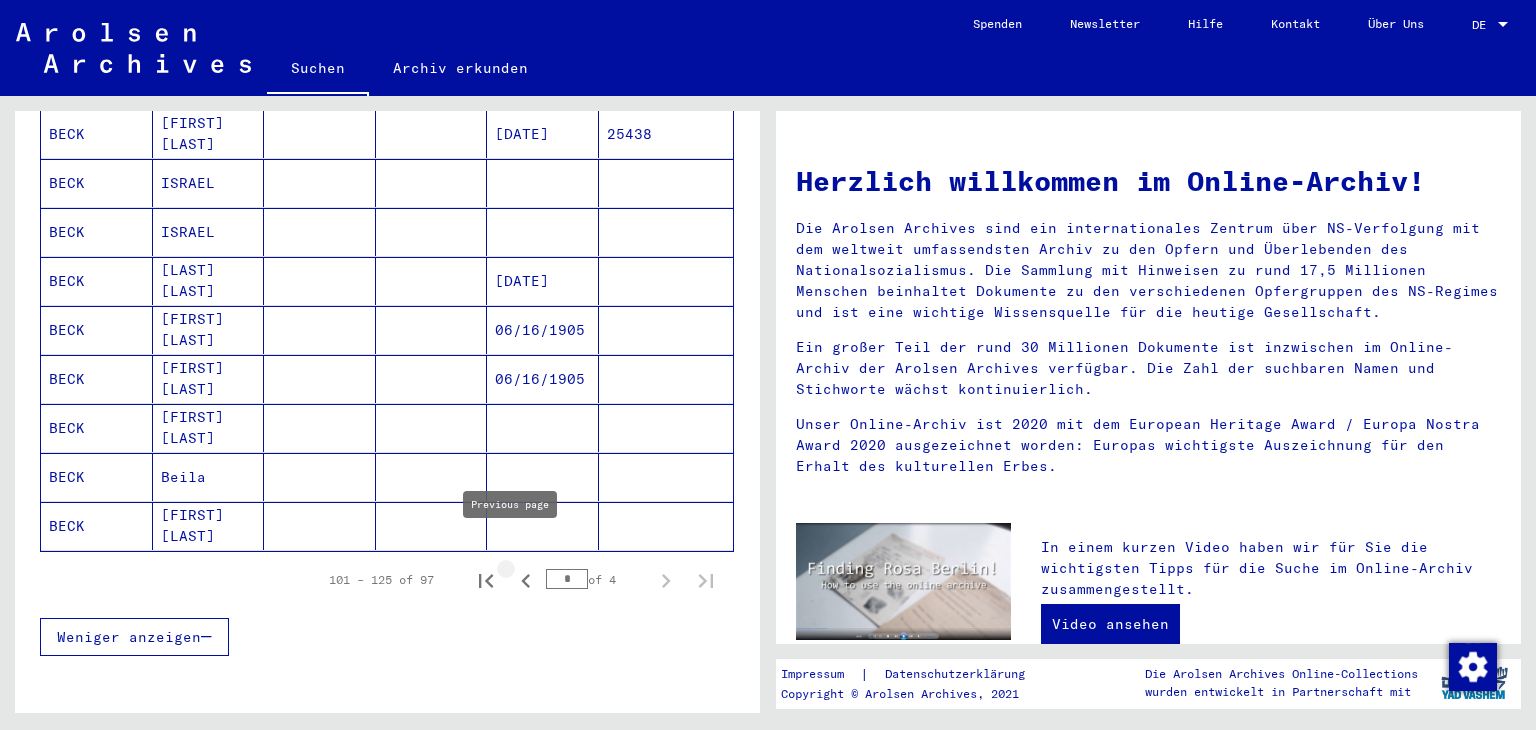 click 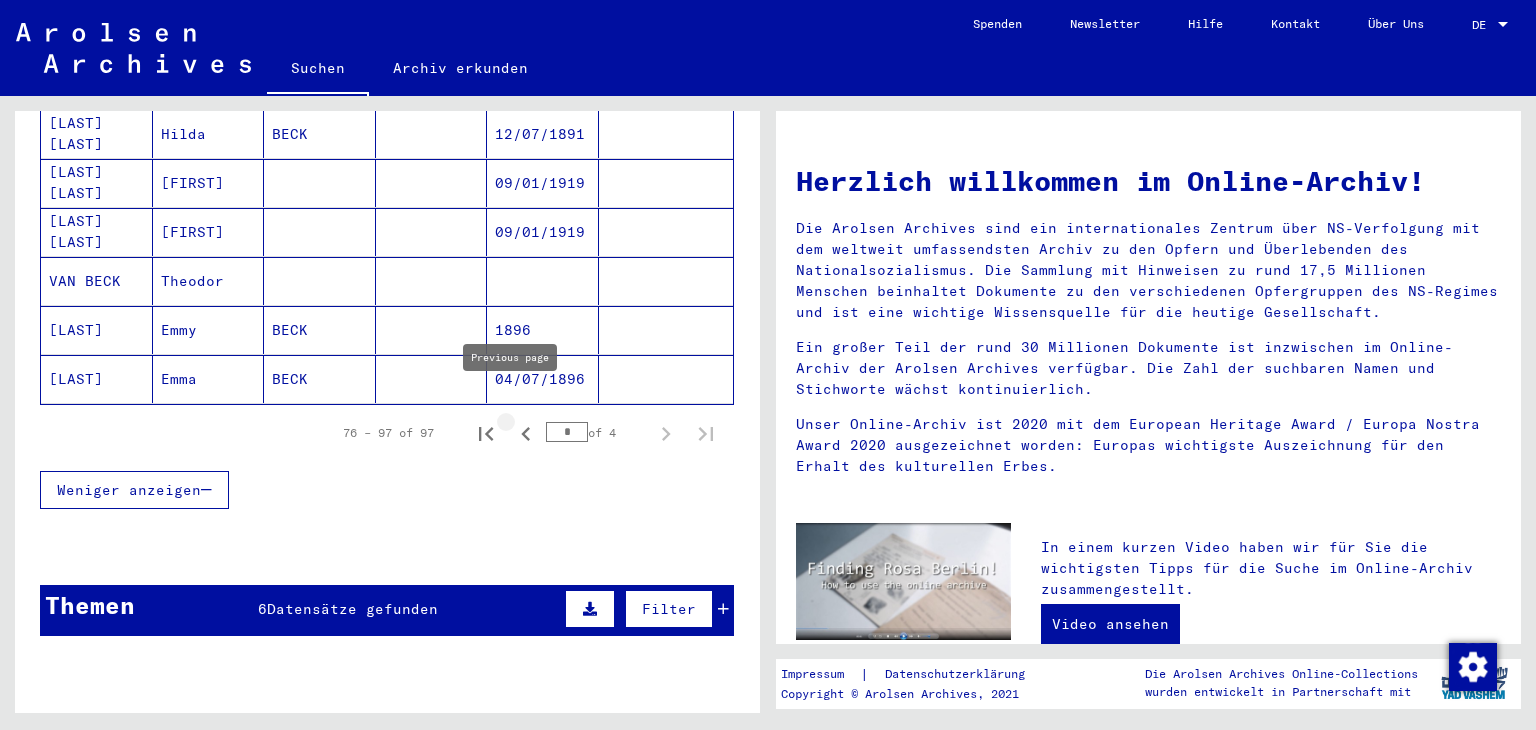 click 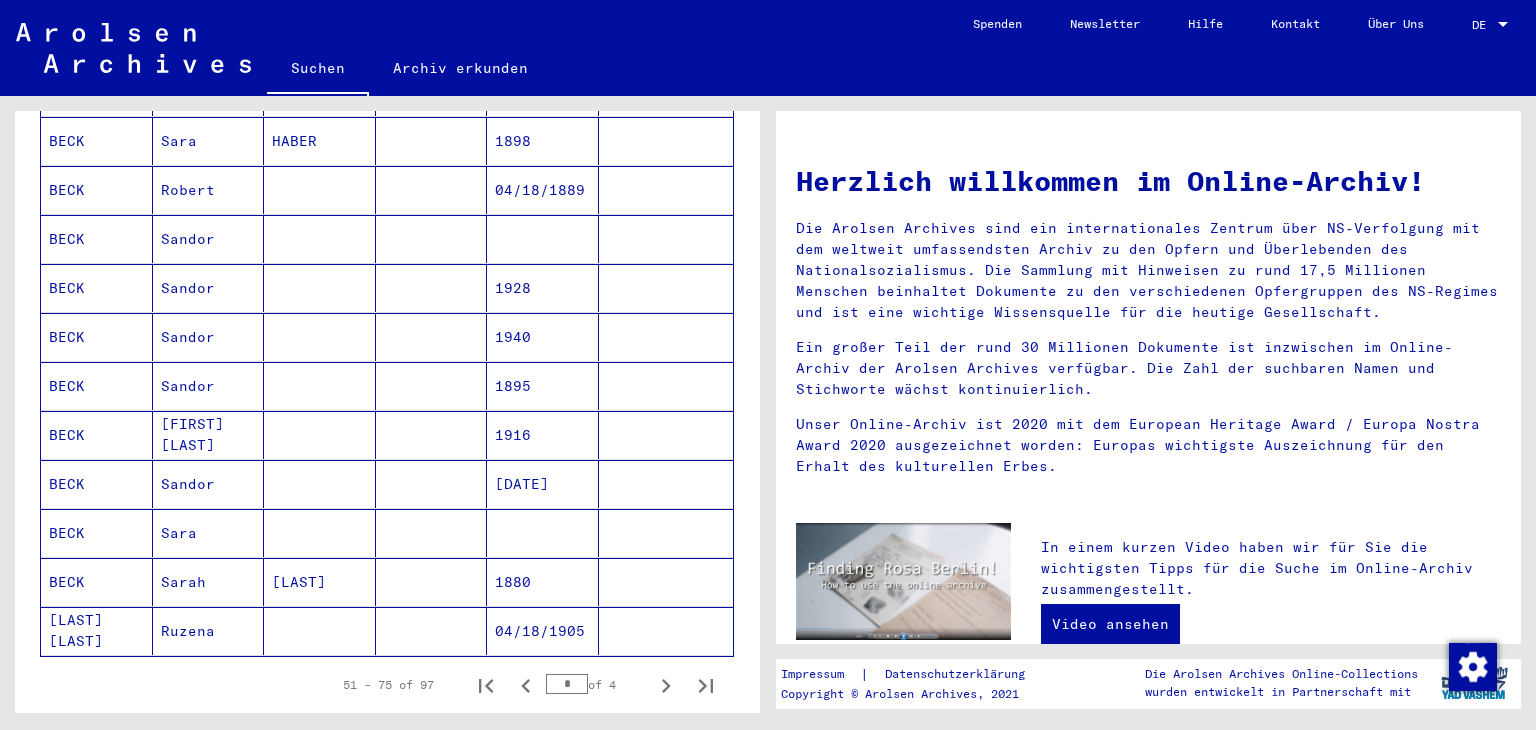 scroll, scrollTop: 1000, scrollLeft: 0, axis: vertical 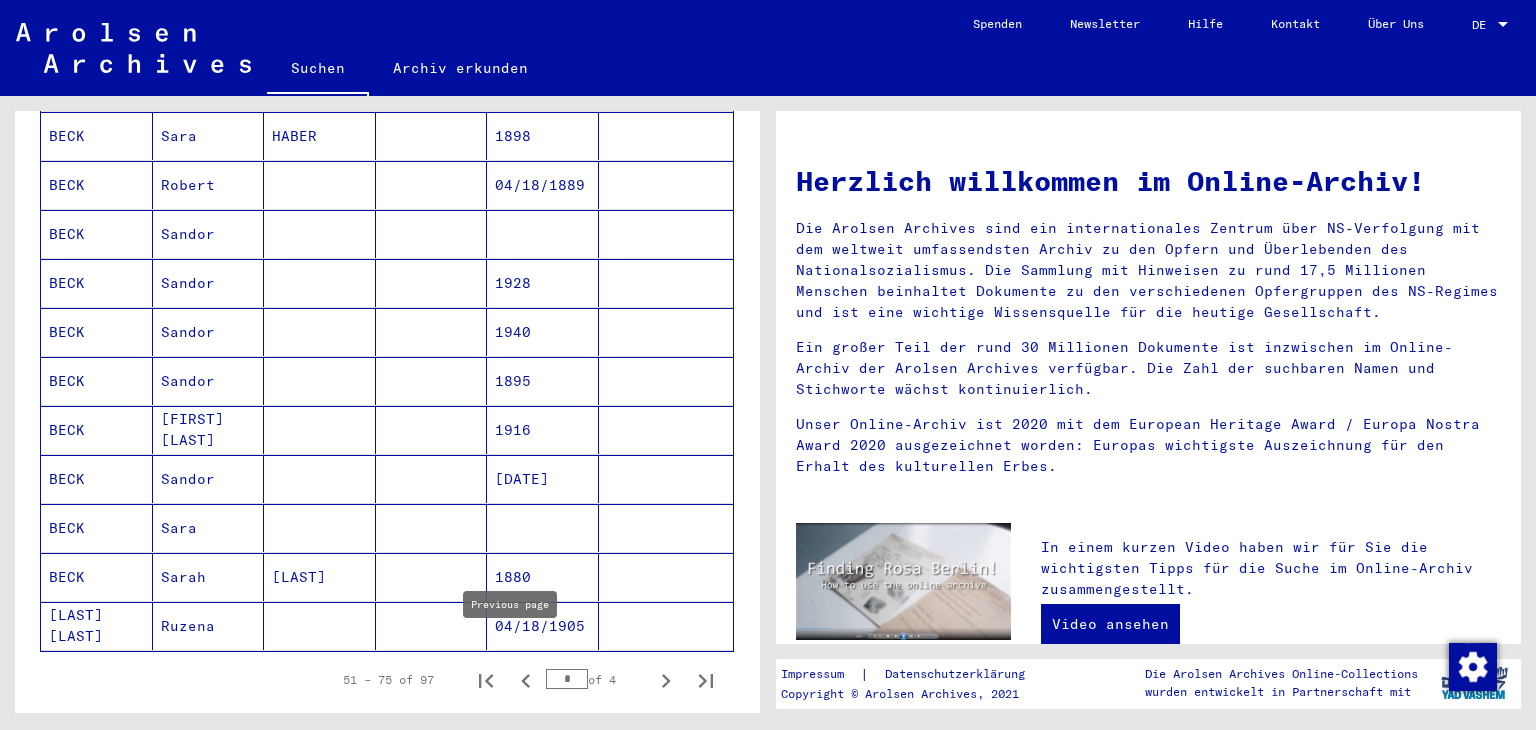 click 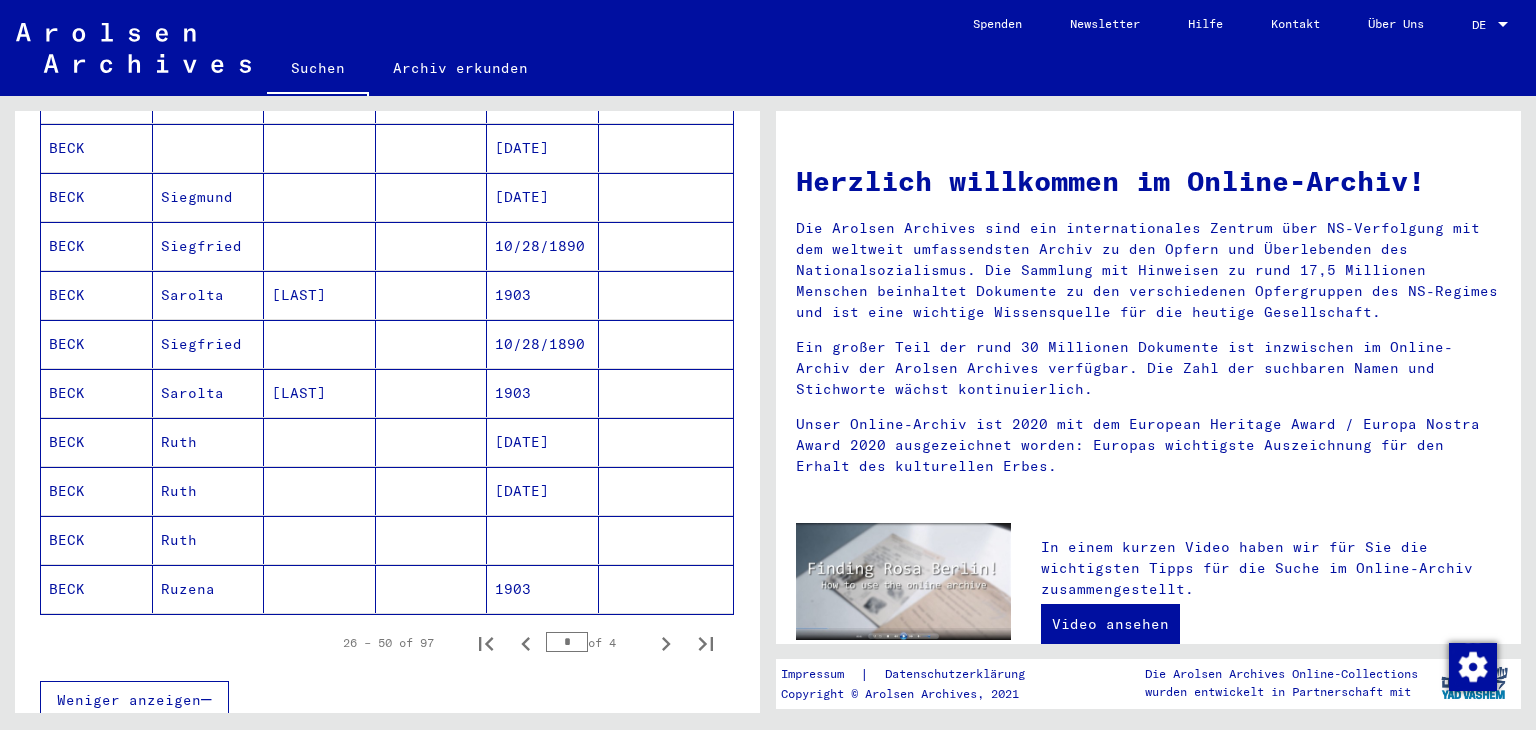 scroll, scrollTop: 1300, scrollLeft: 0, axis: vertical 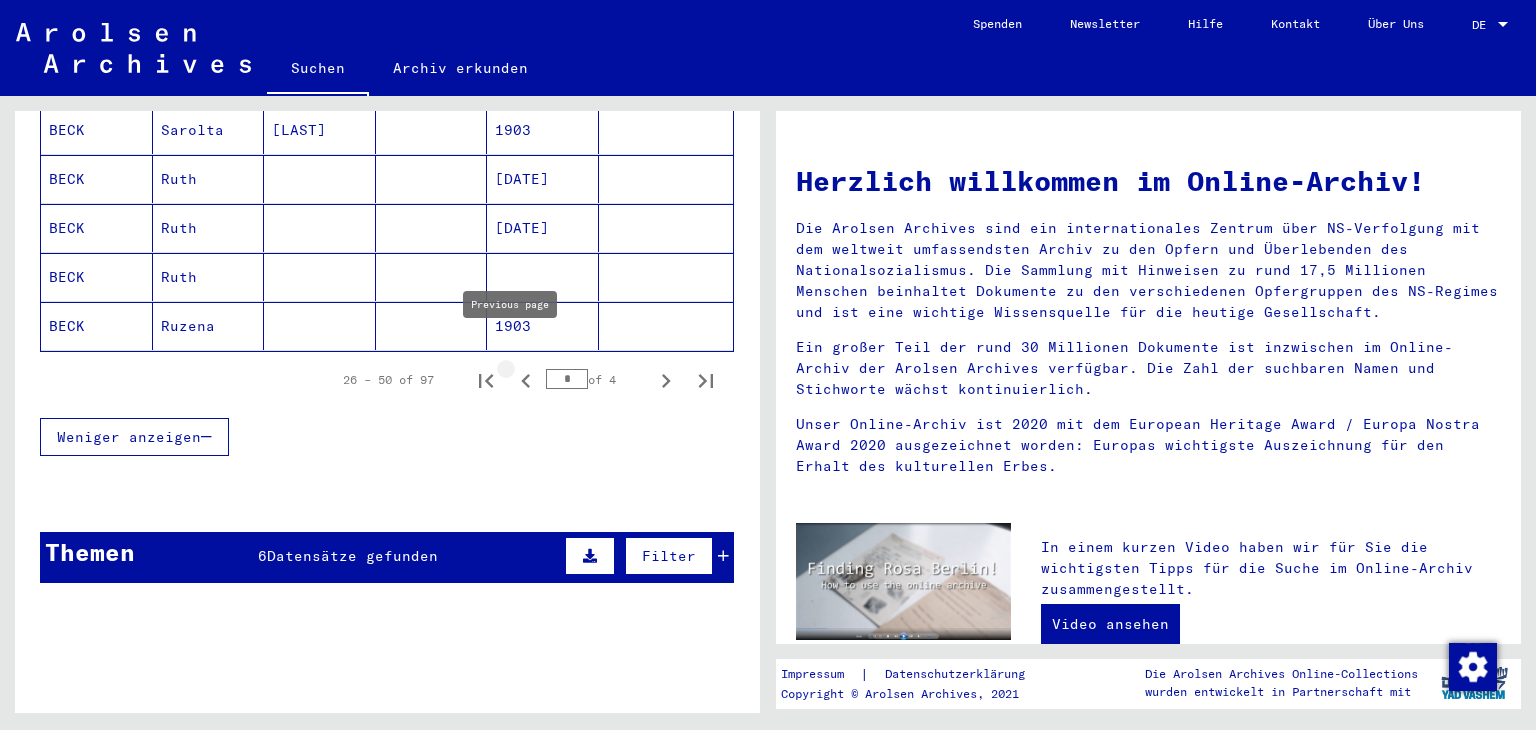 click 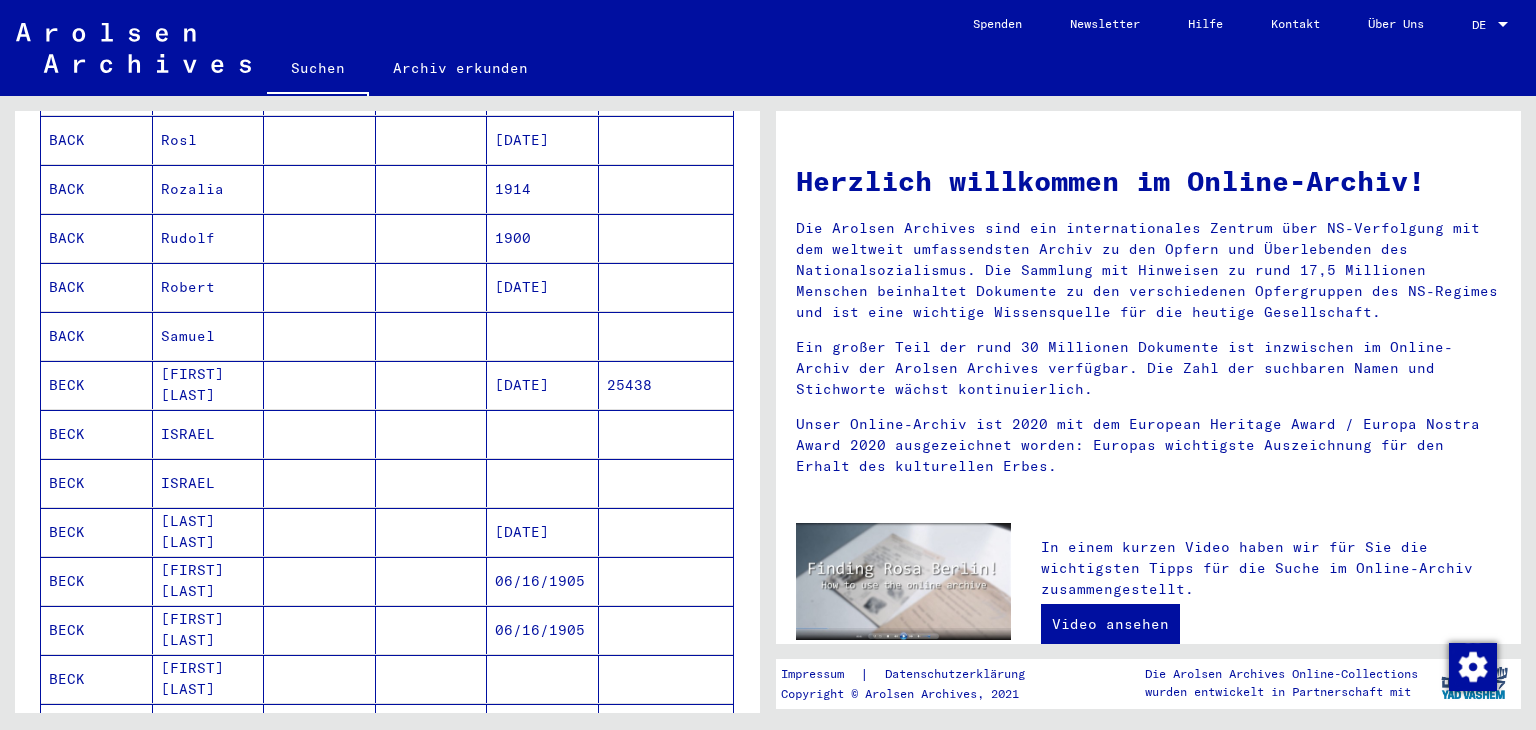 scroll, scrollTop: 800, scrollLeft: 0, axis: vertical 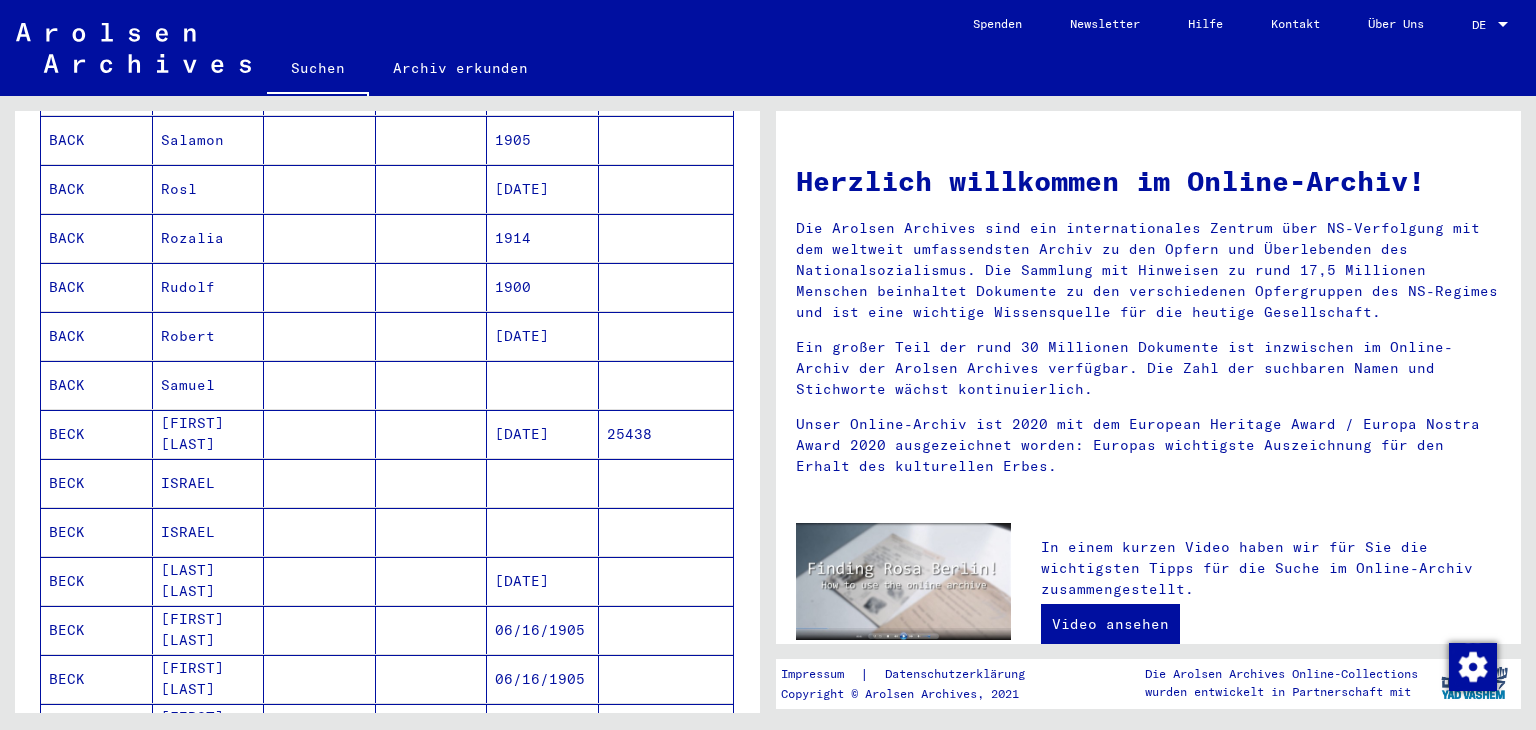 click on "ISRAEL" at bounding box center (209, 532) 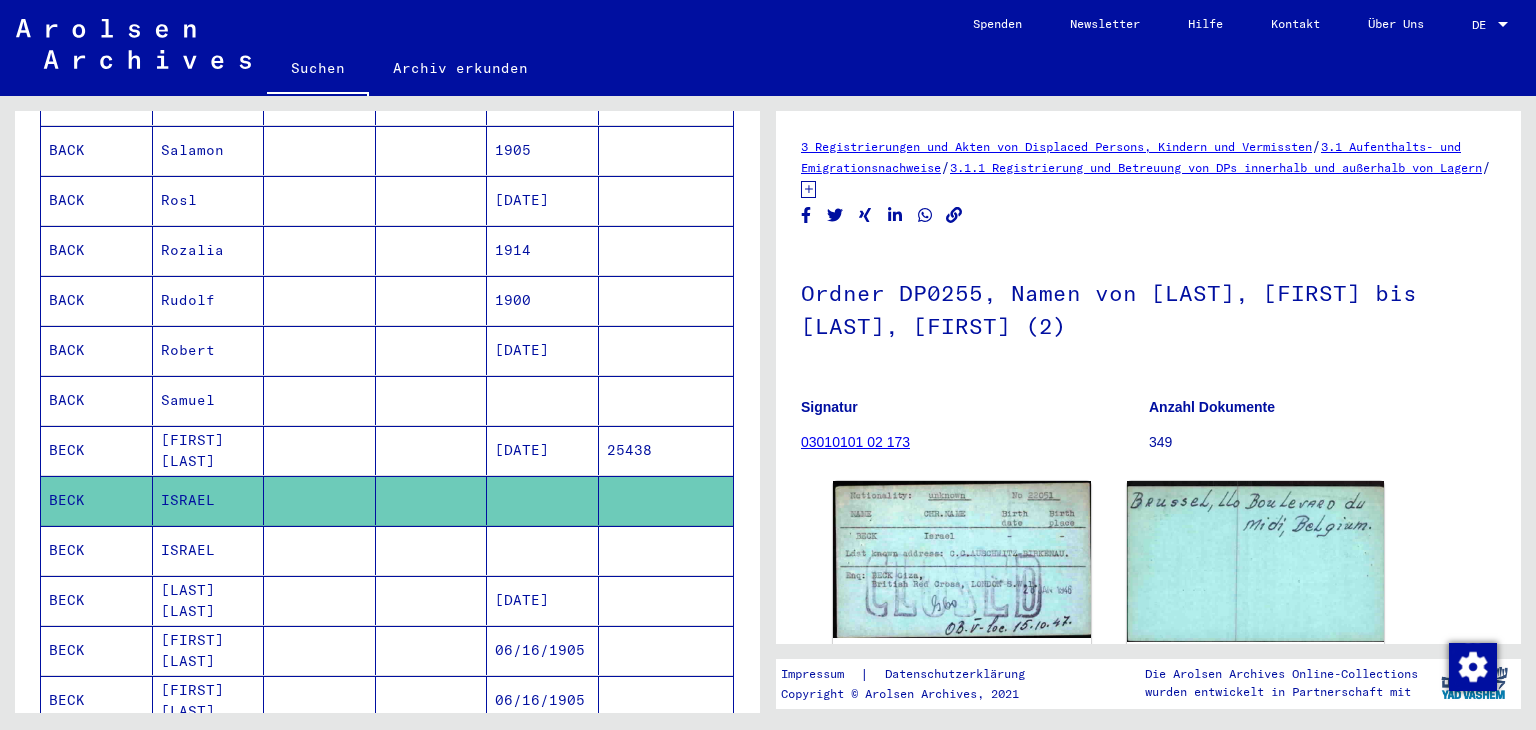 scroll, scrollTop: 808, scrollLeft: 0, axis: vertical 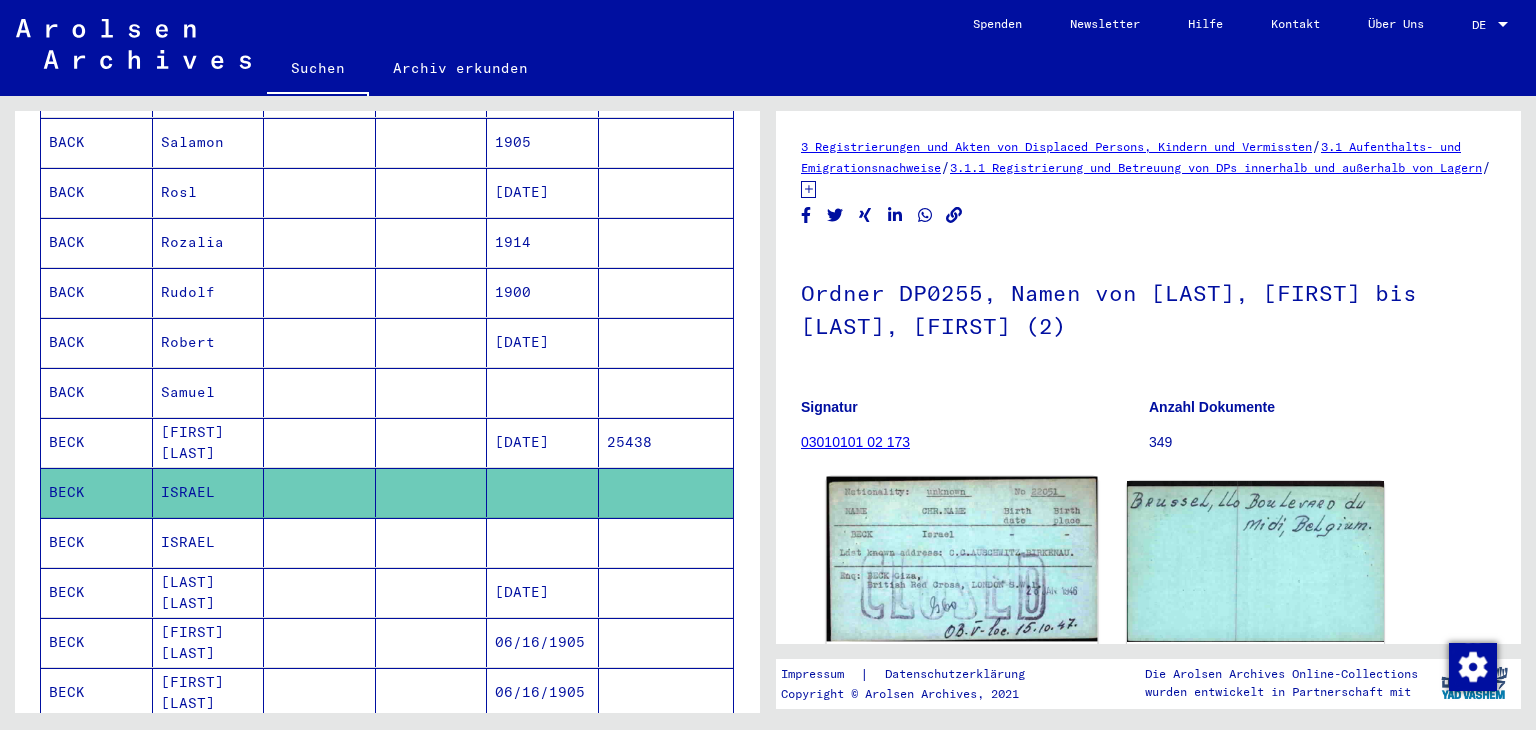 click 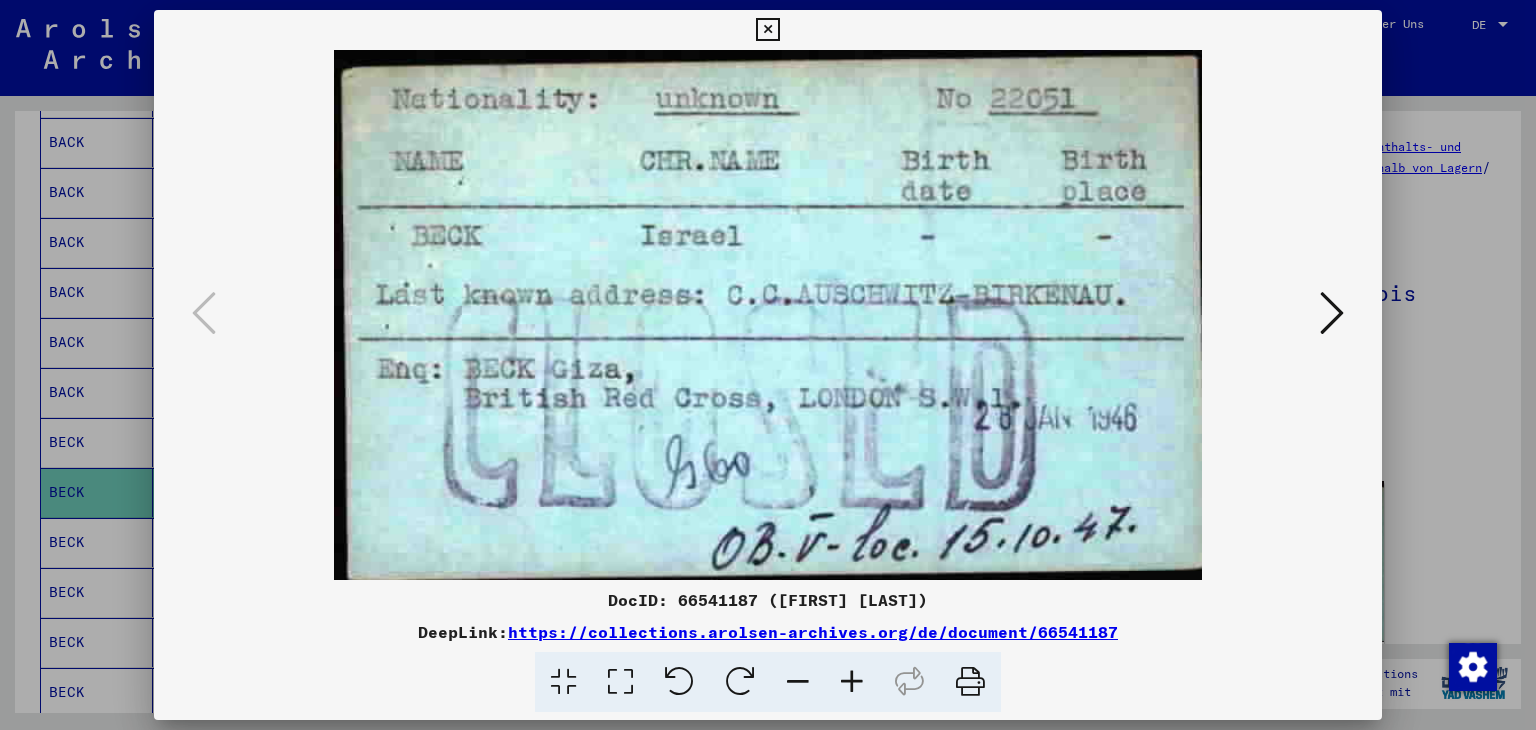 click at bounding box center [1332, 313] 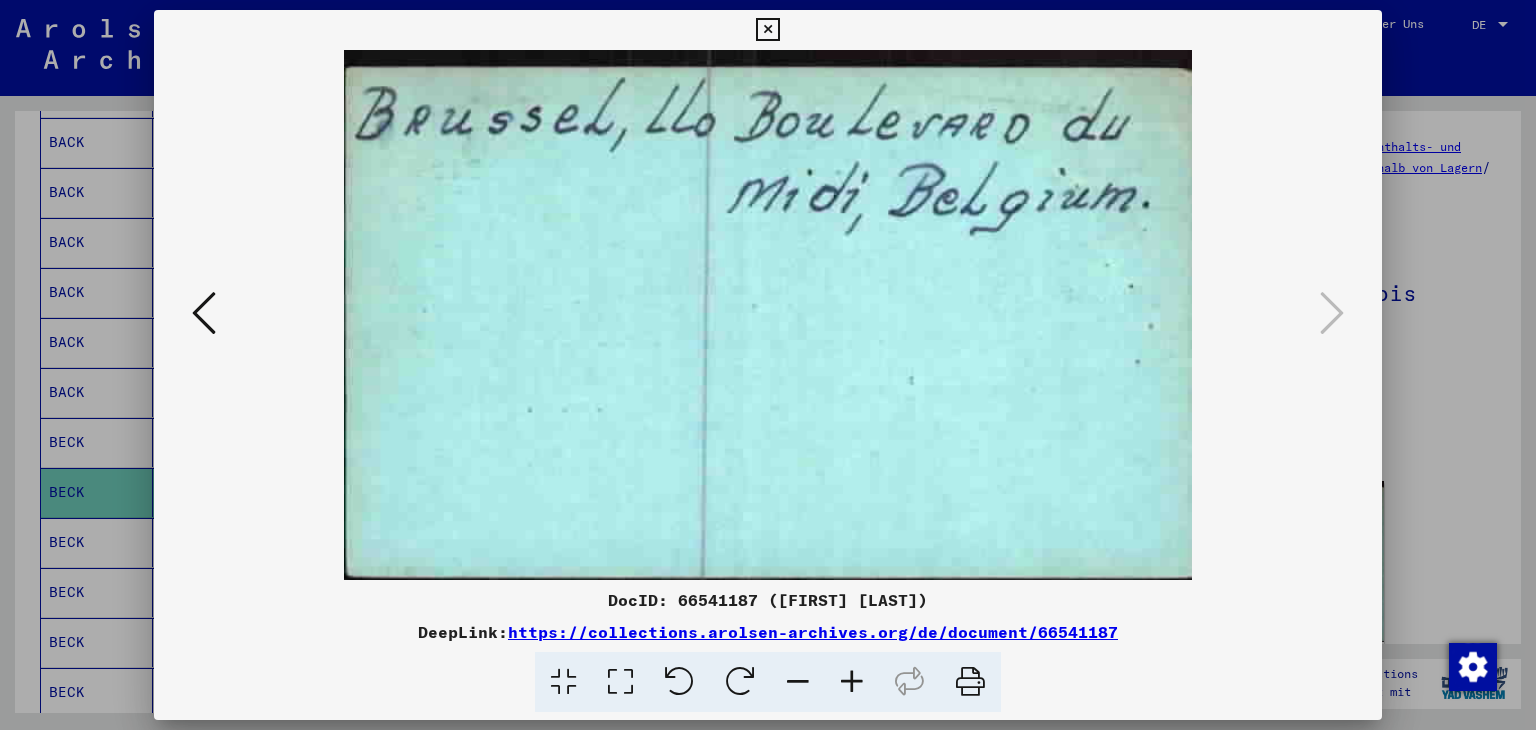 click at bounding box center [767, 30] 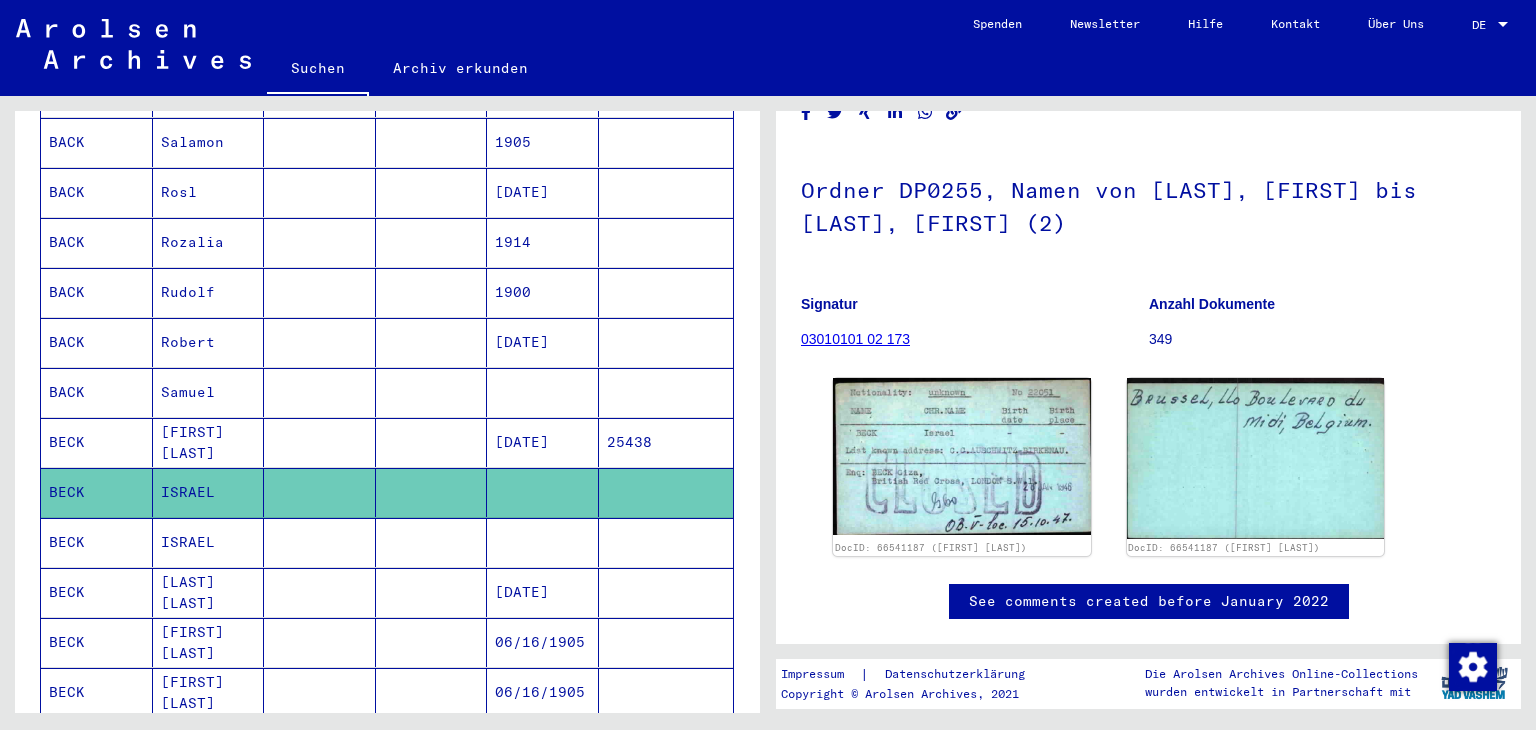 scroll, scrollTop: 100, scrollLeft: 0, axis: vertical 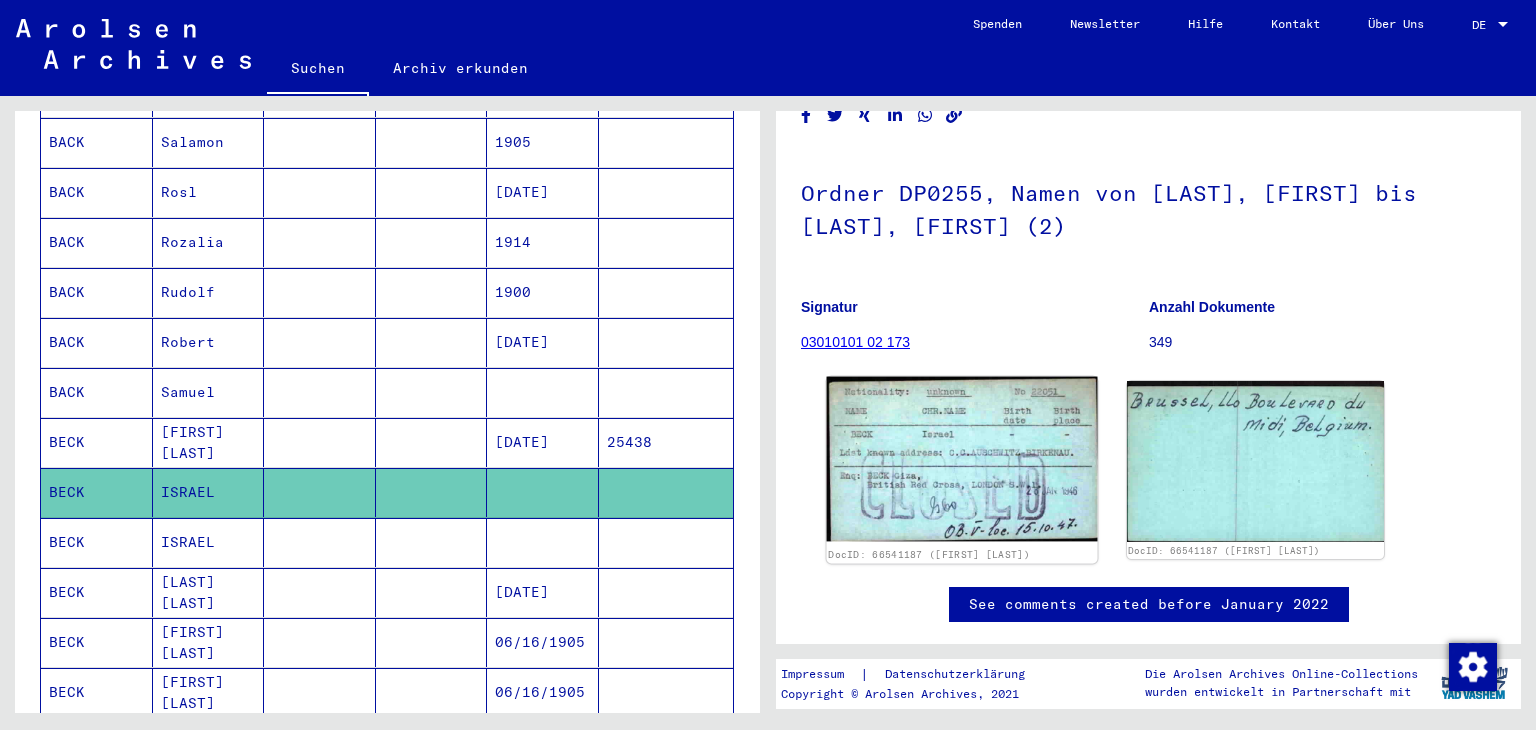 click 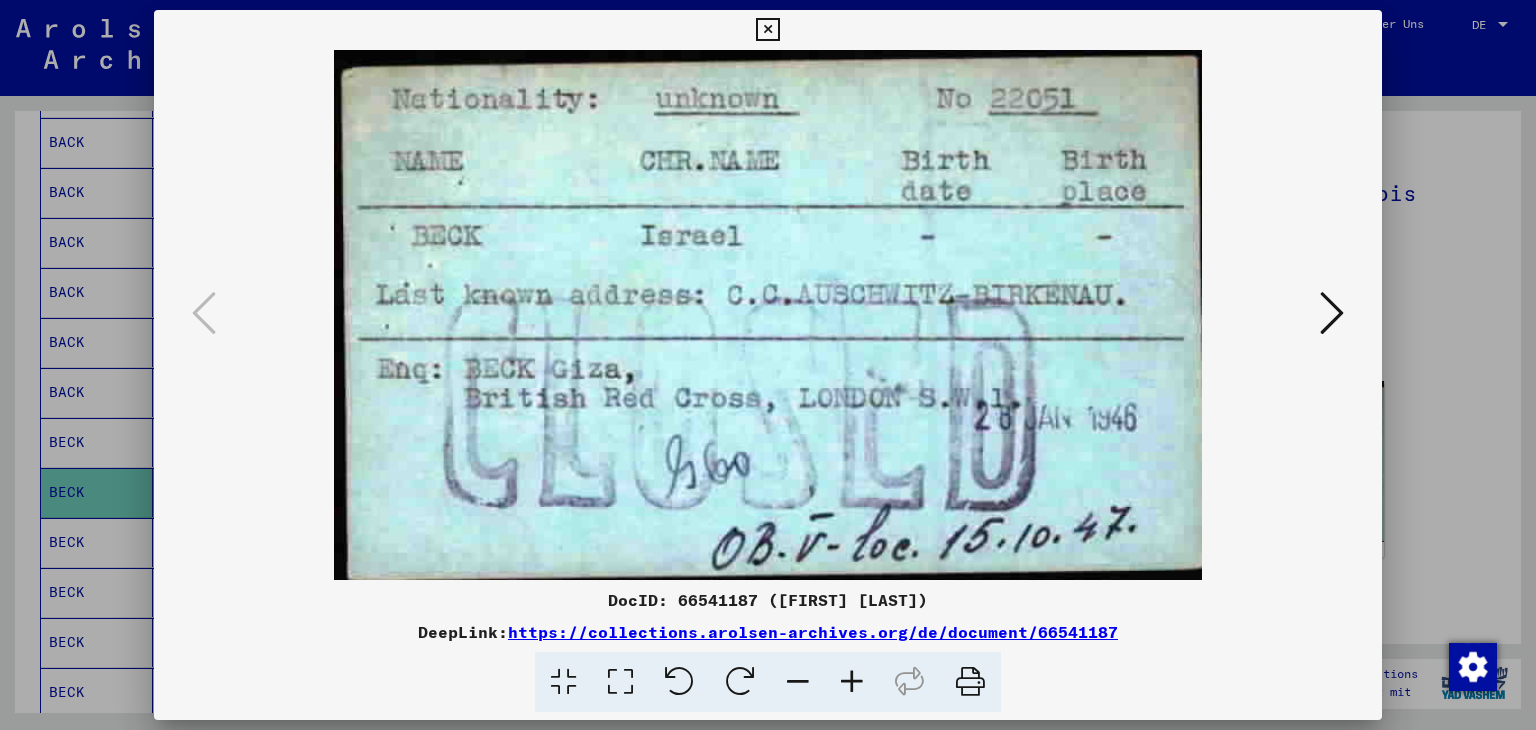 click at bounding box center (767, 30) 